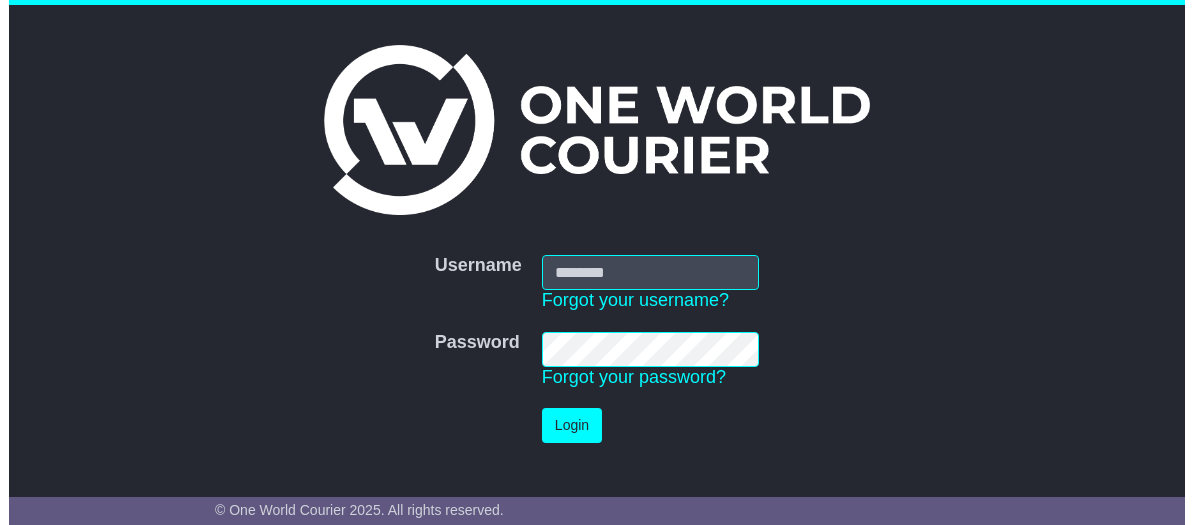 scroll, scrollTop: 0, scrollLeft: 0, axis: both 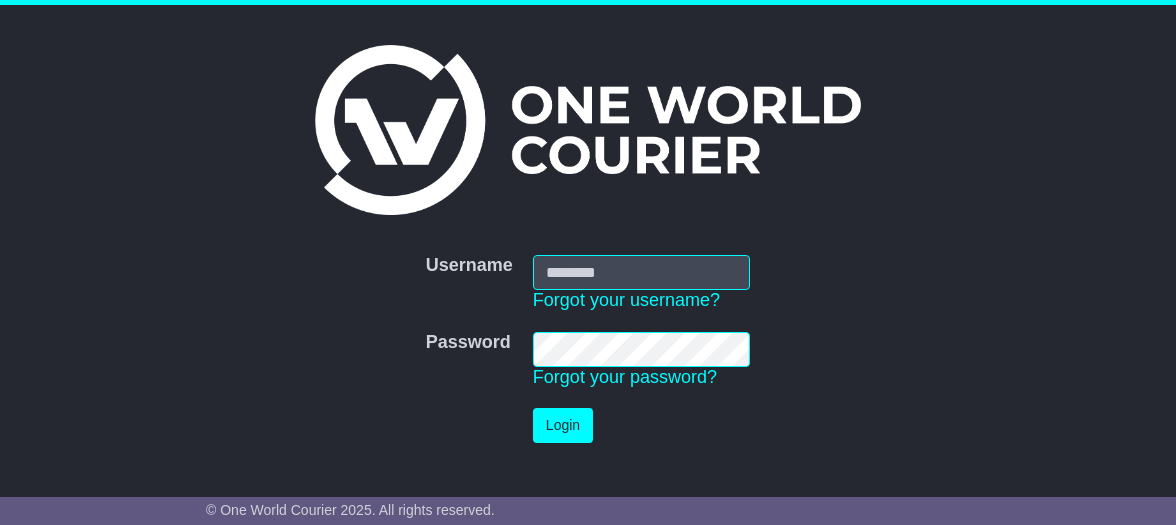 click on "Username" at bounding box center [641, 272] 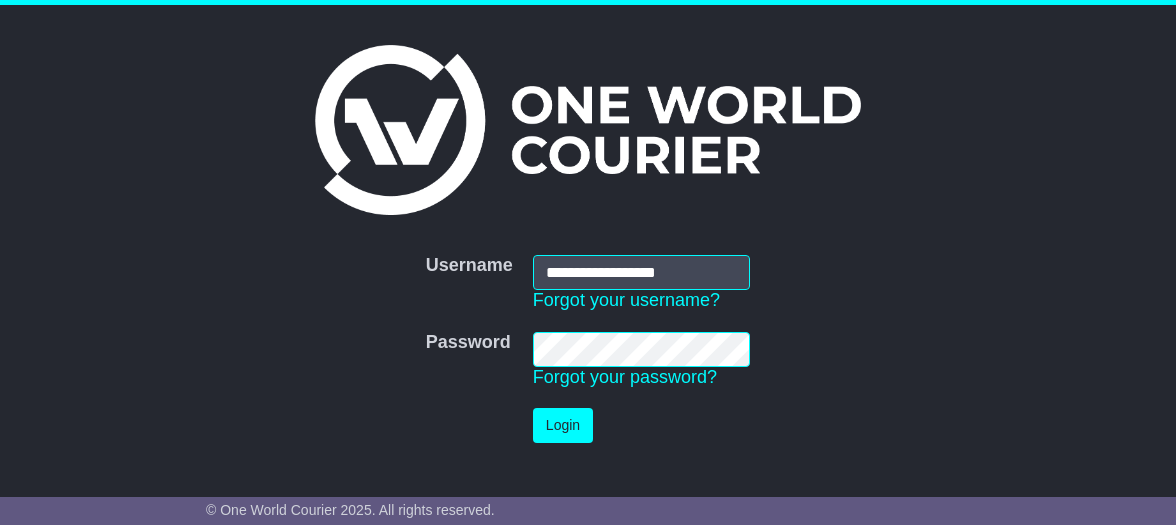 type on "**********" 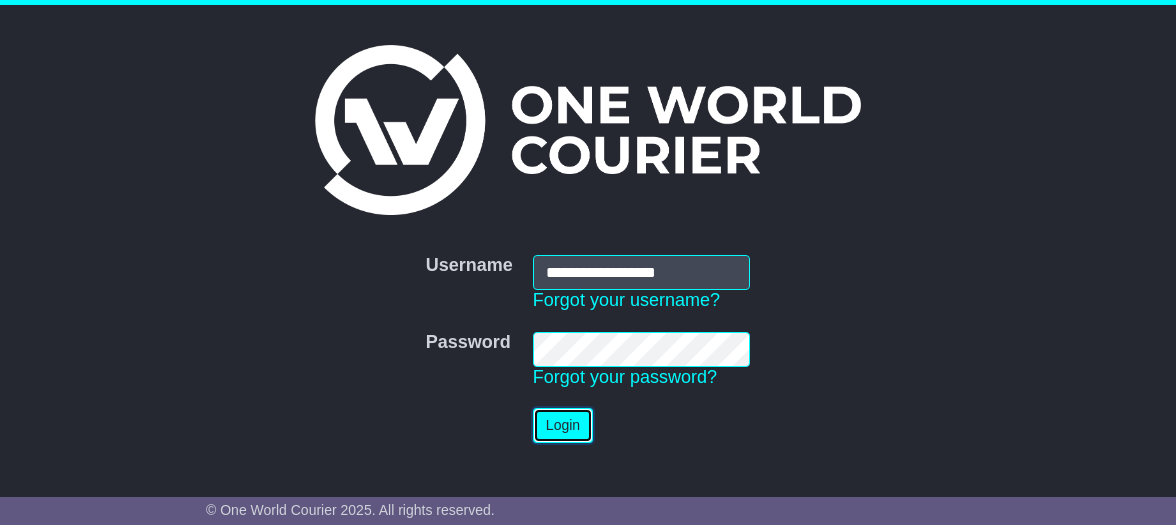 click on "Login" at bounding box center [563, 425] 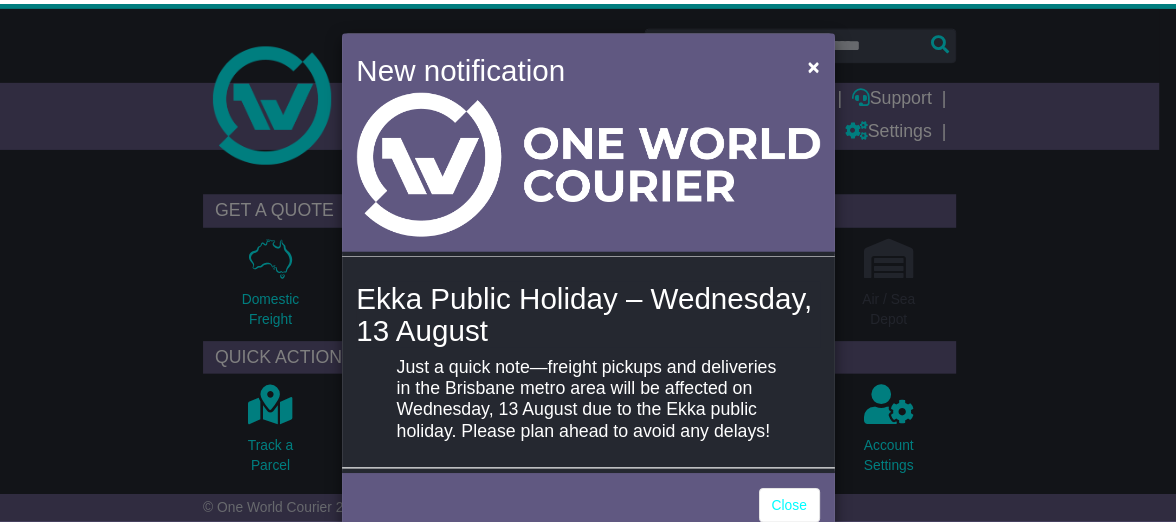 scroll, scrollTop: 0, scrollLeft: 0, axis: both 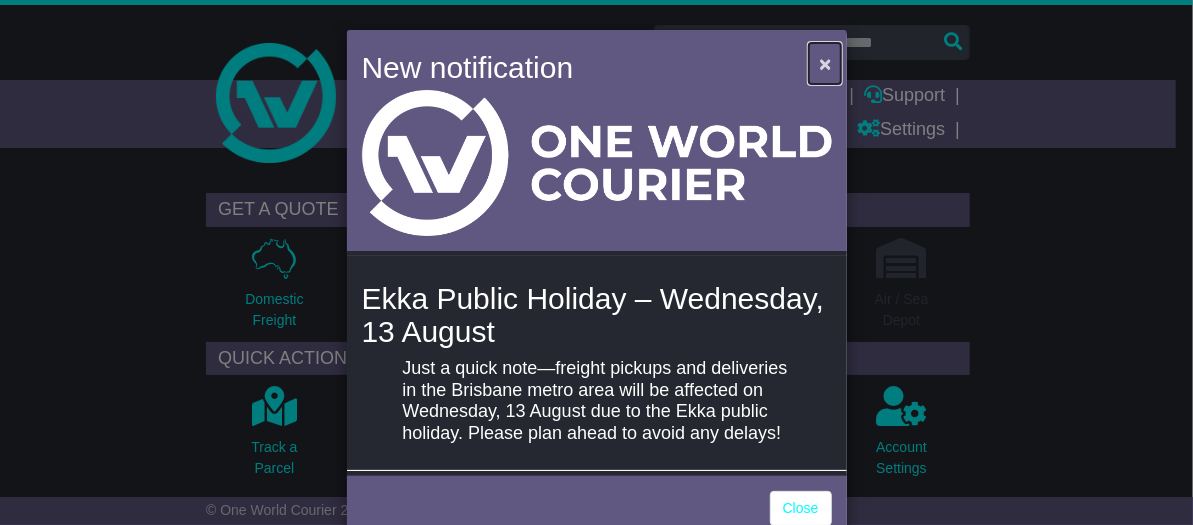 click on "×" at bounding box center (825, 63) 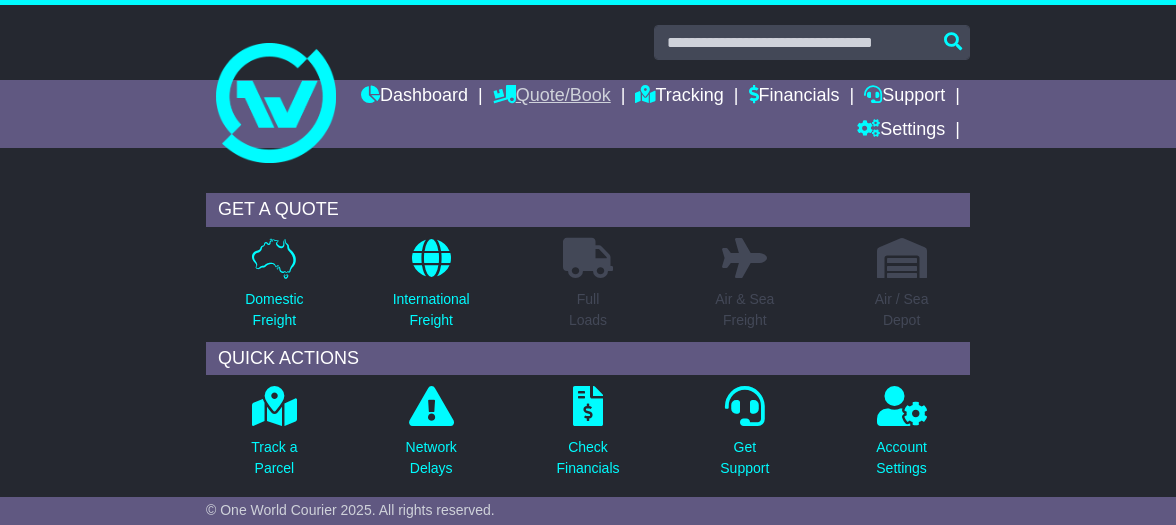 click on "Quote/Book" at bounding box center [552, 97] 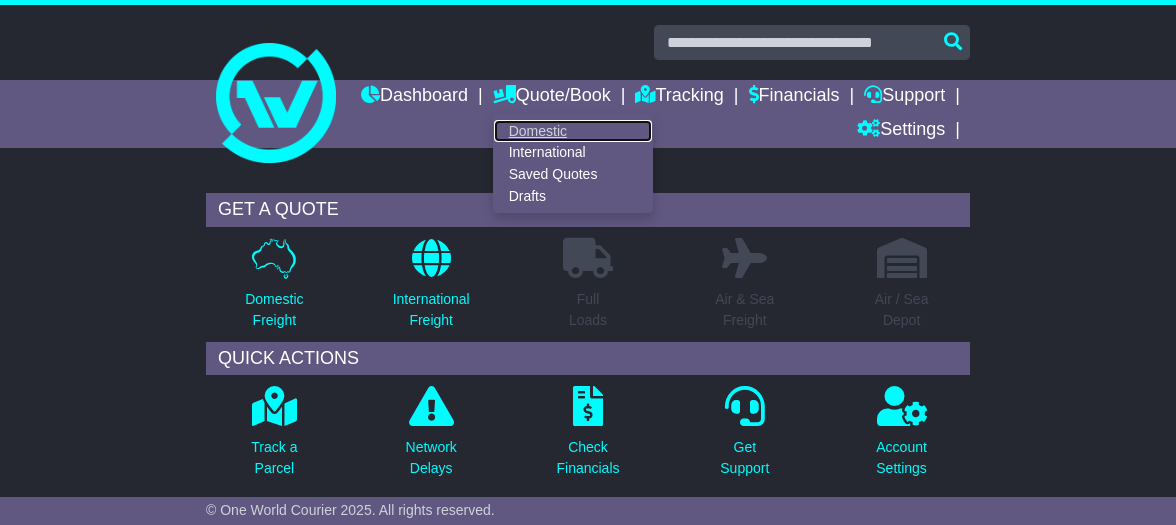 click on "Domestic" at bounding box center (573, 131) 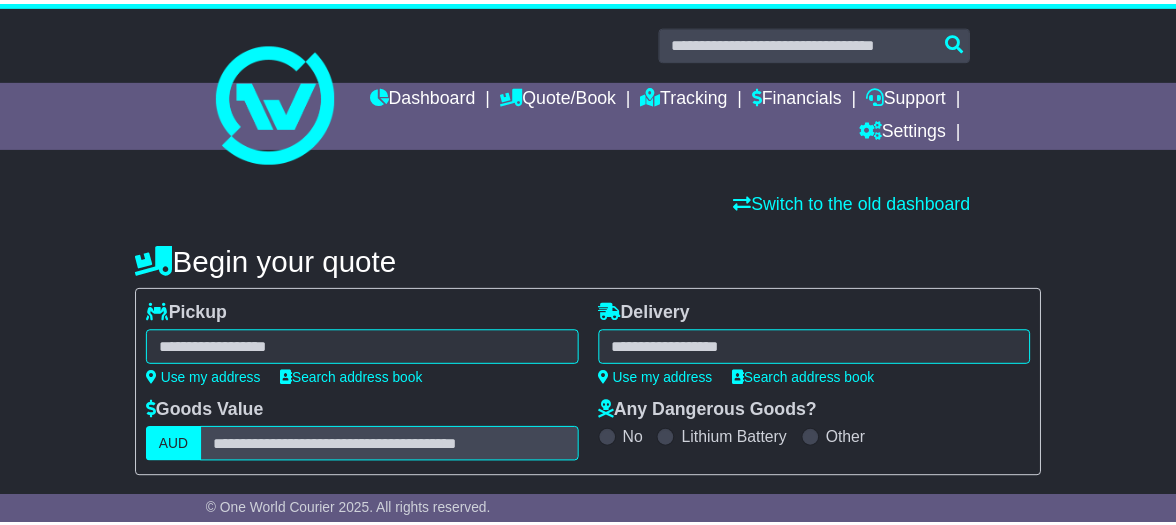 scroll, scrollTop: 0, scrollLeft: 0, axis: both 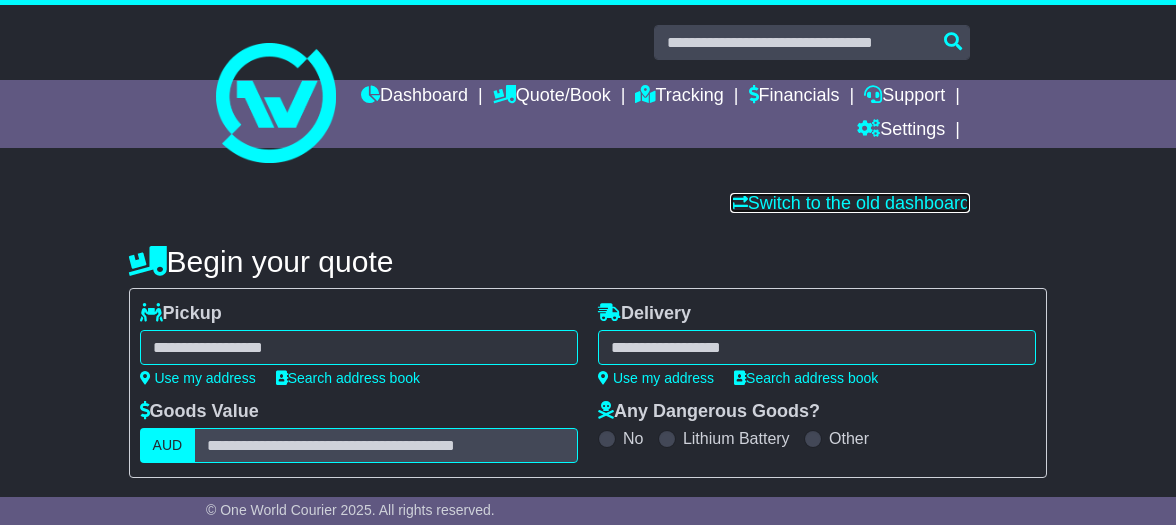 click on "Switch to the old dashboard" at bounding box center [850, 203] 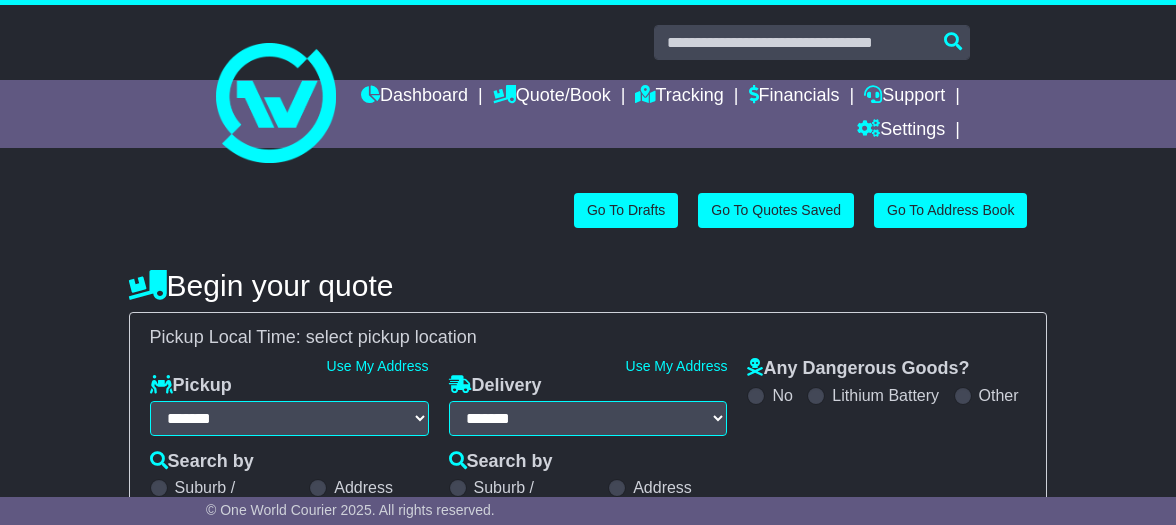 select on "**" 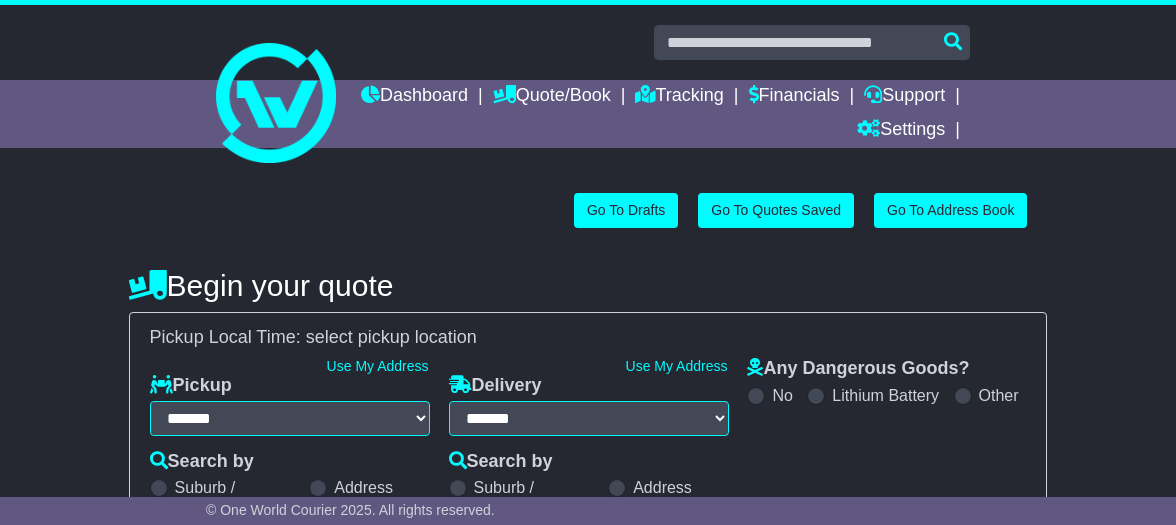 scroll, scrollTop: 0, scrollLeft: 0, axis: both 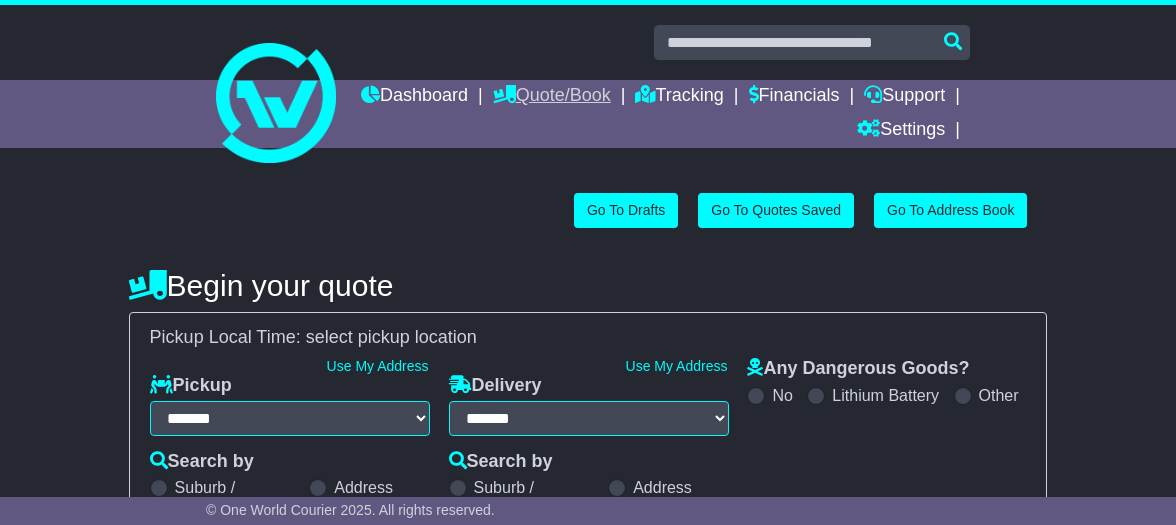 click on "Quote/Book" at bounding box center [552, 97] 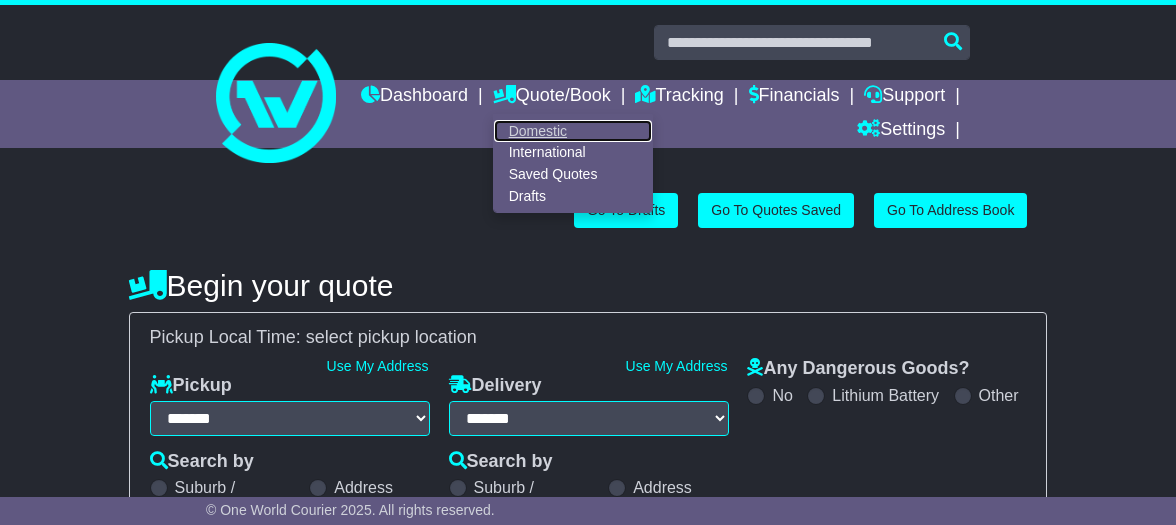 click on "Domestic" at bounding box center (573, 131) 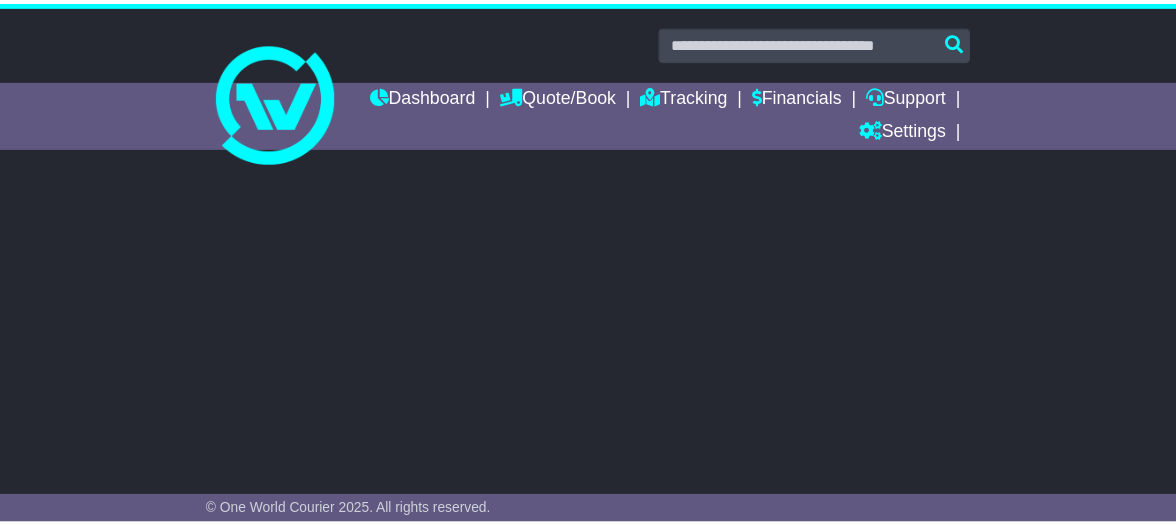 scroll, scrollTop: 0, scrollLeft: 0, axis: both 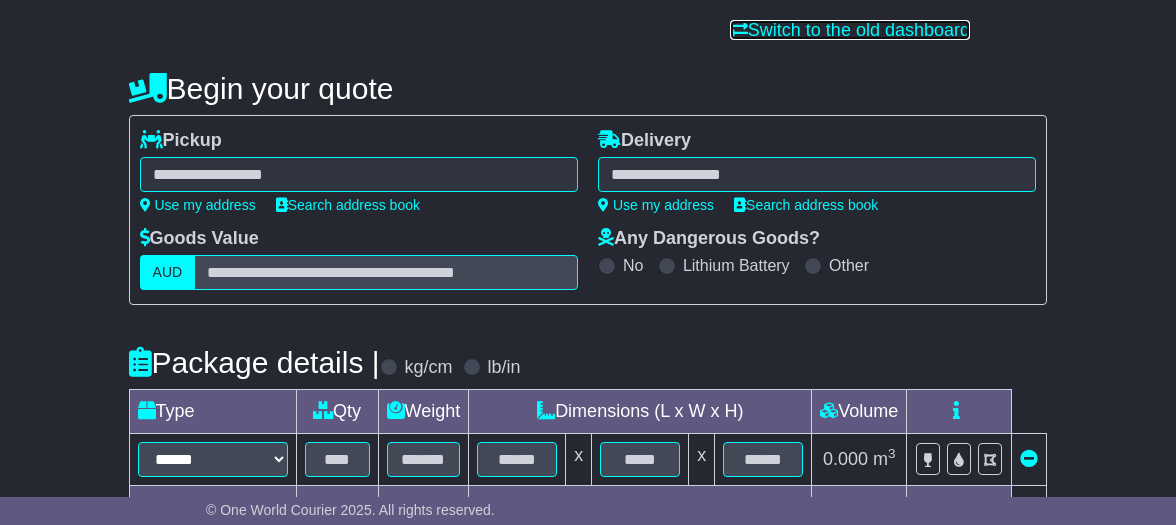 click on "Switch to the old dashboard" at bounding box center [850, 30] 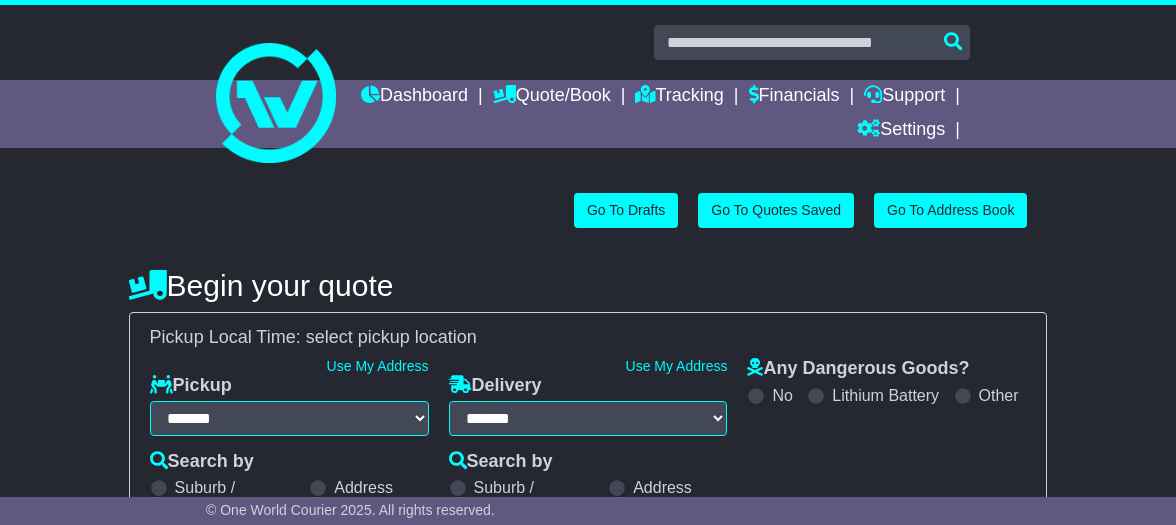 select on "**" 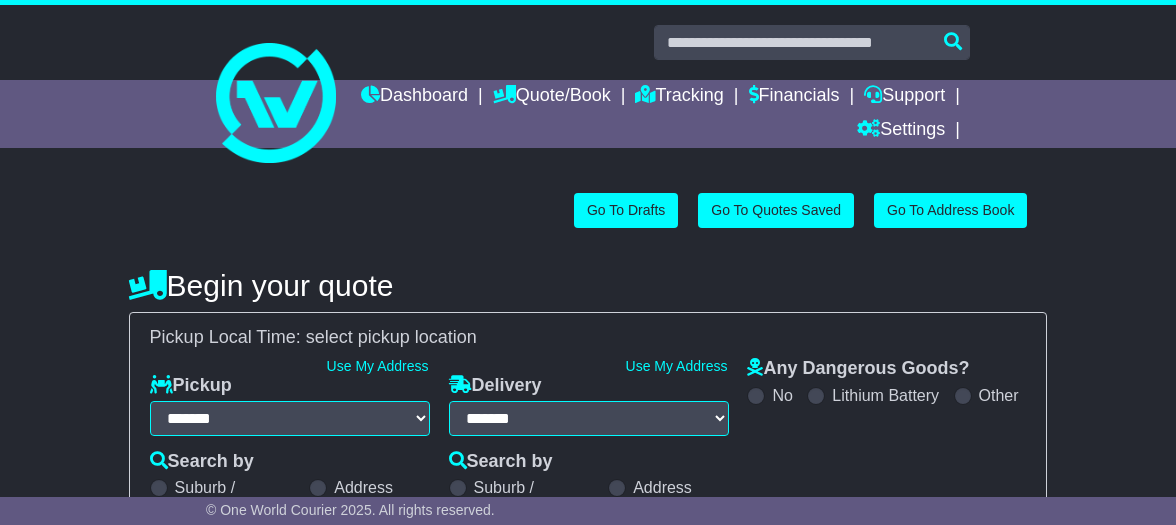scroll, scrollTop: 0, scrollLeft: 0, axis: both 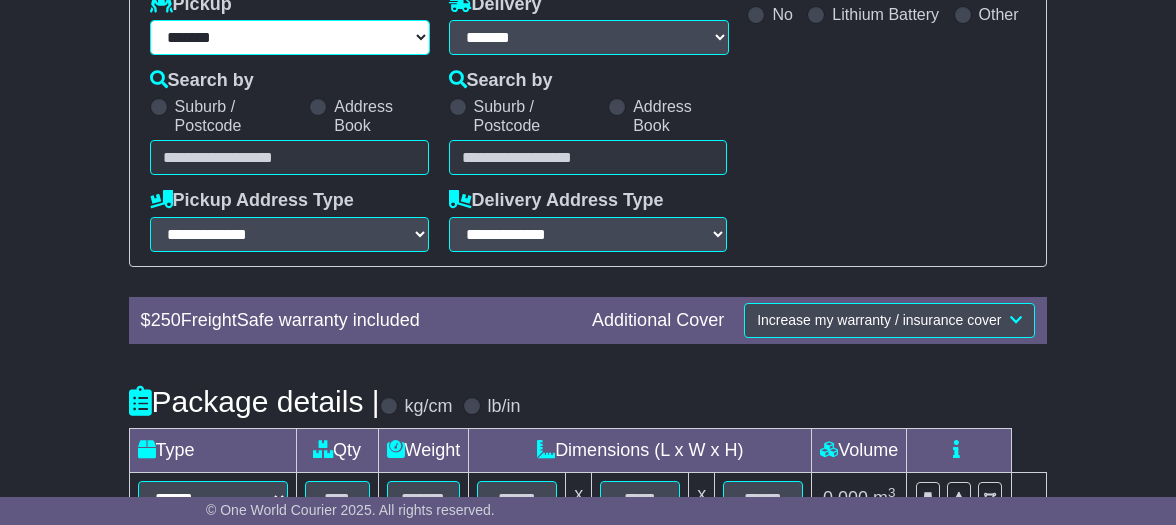 click on "**********" at bounding box center (290, 37) 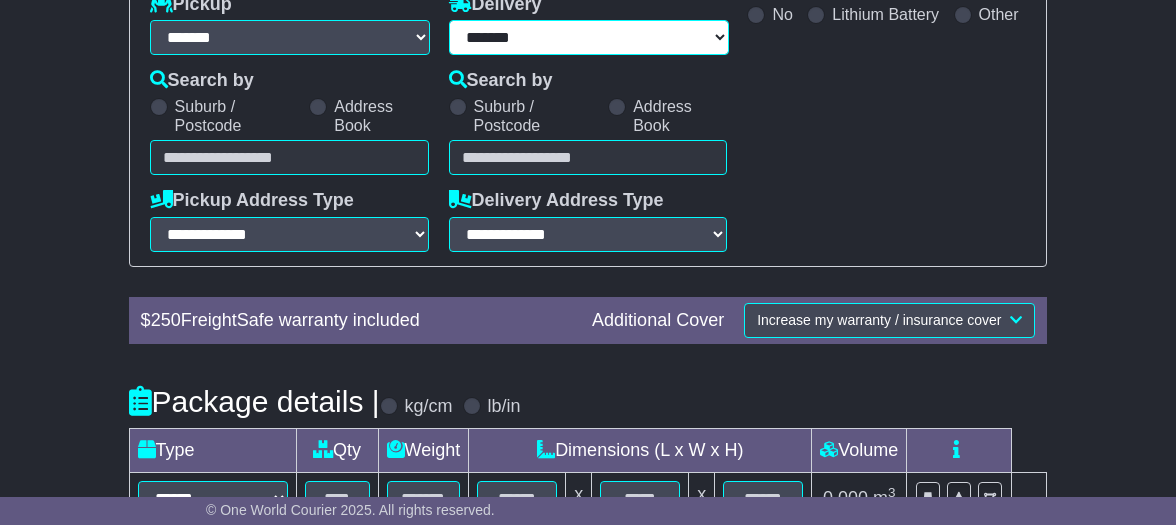 click on "**********" at bounding box center (589, 37) 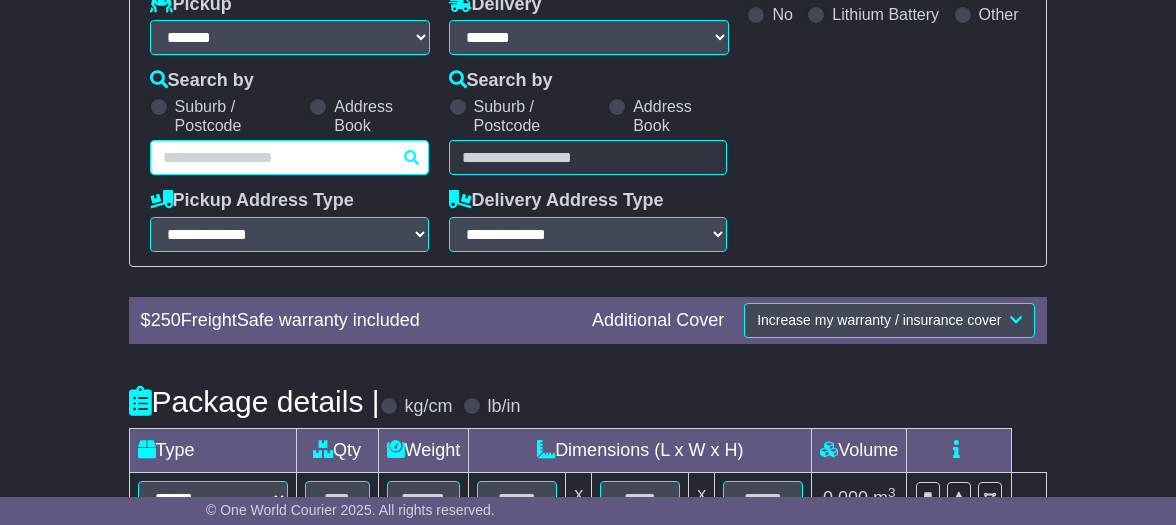 click at bounding box center (289, 157) 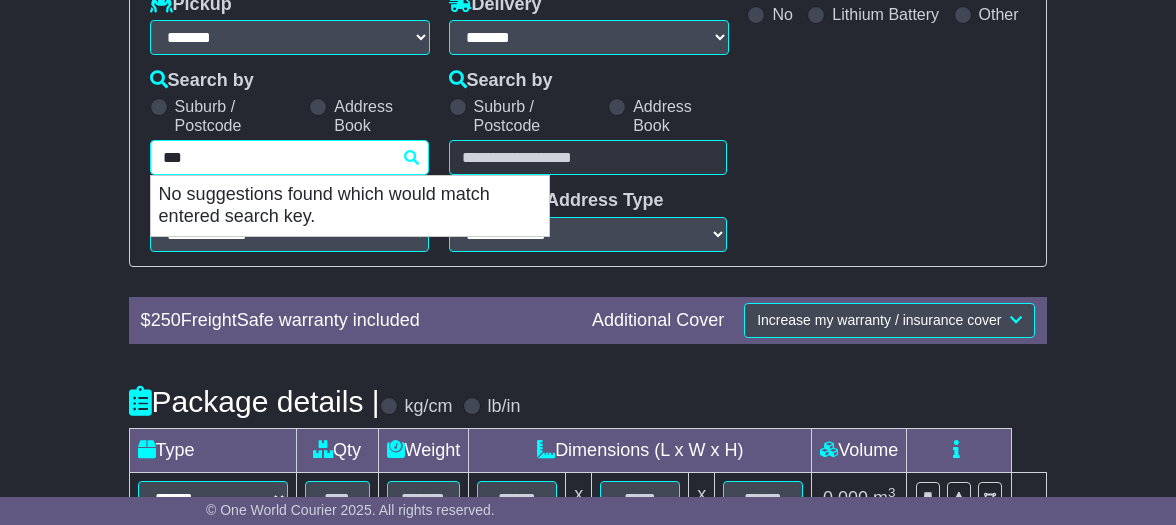 type on "****" 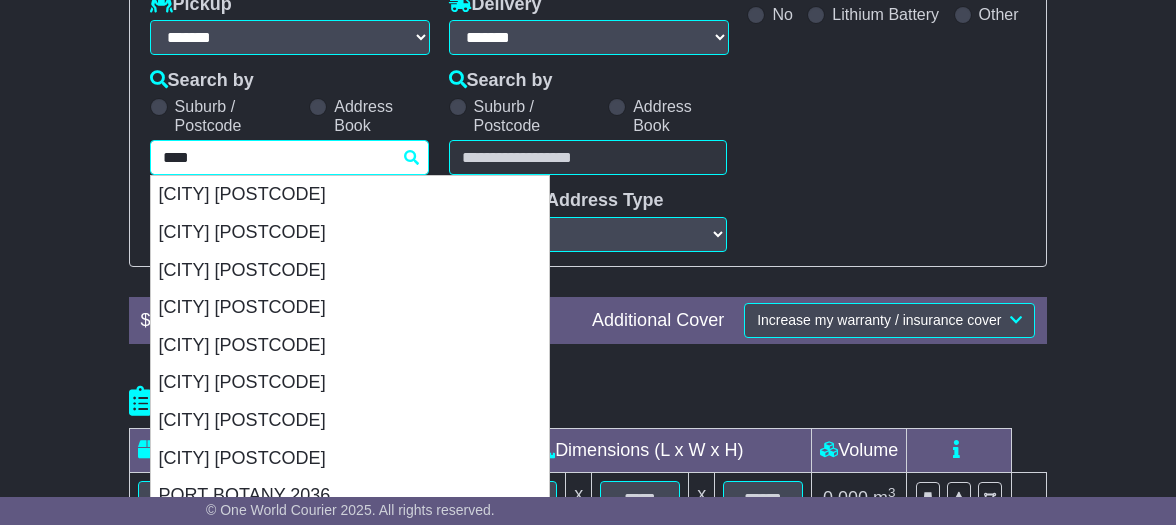 drag, startPoint x: 202, startPoint y: 412, endPoint x: 217, endPoint y: 397, distance: 21.213203 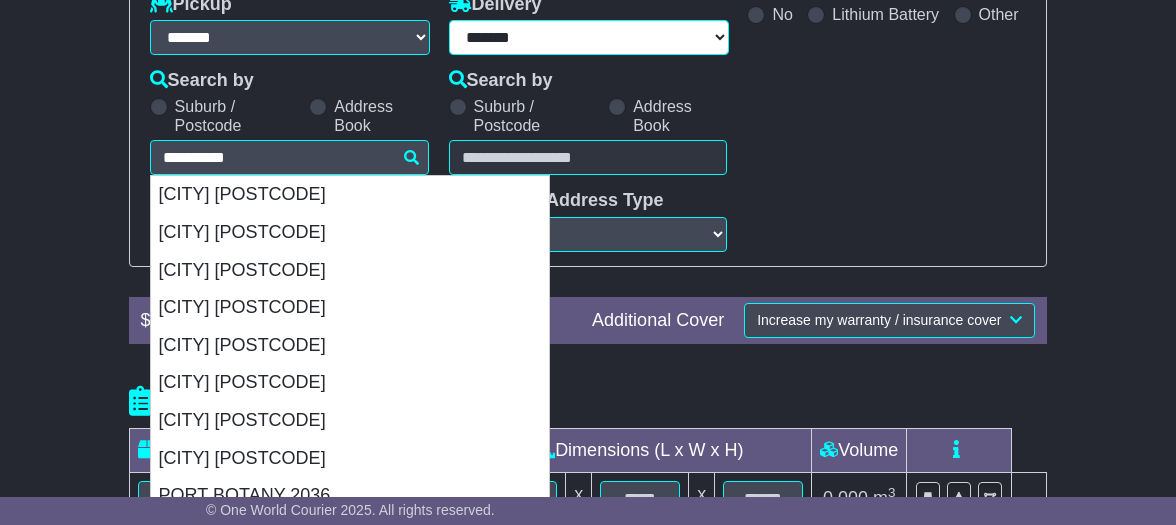 type on "**********" 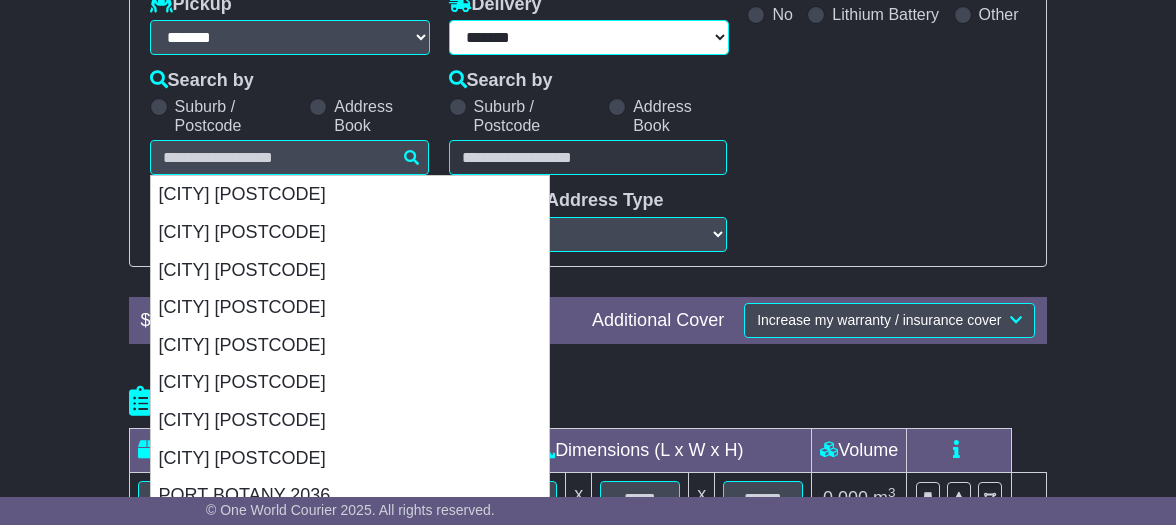 select 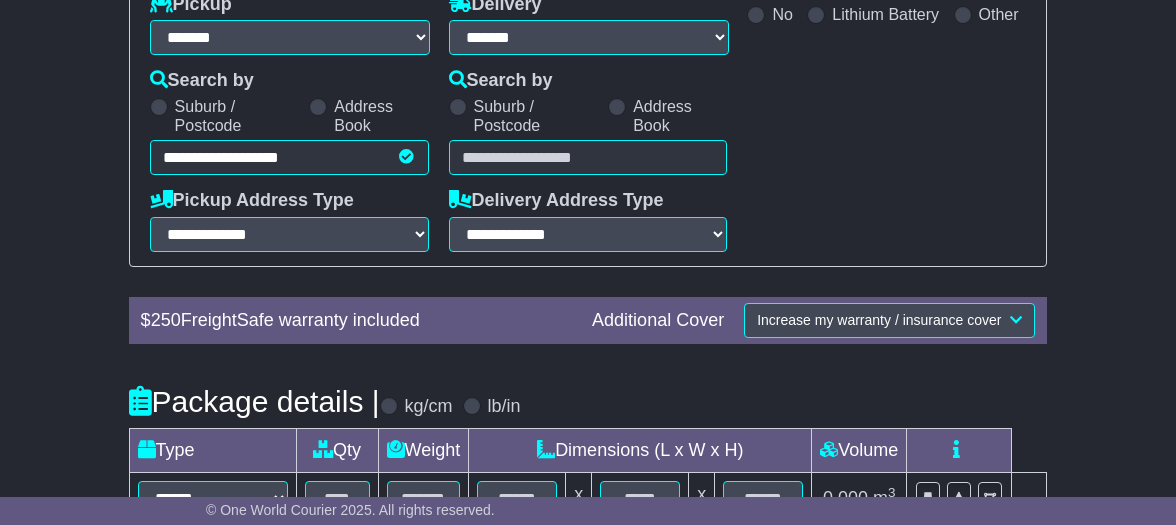 click at bounding box center (588, 157) 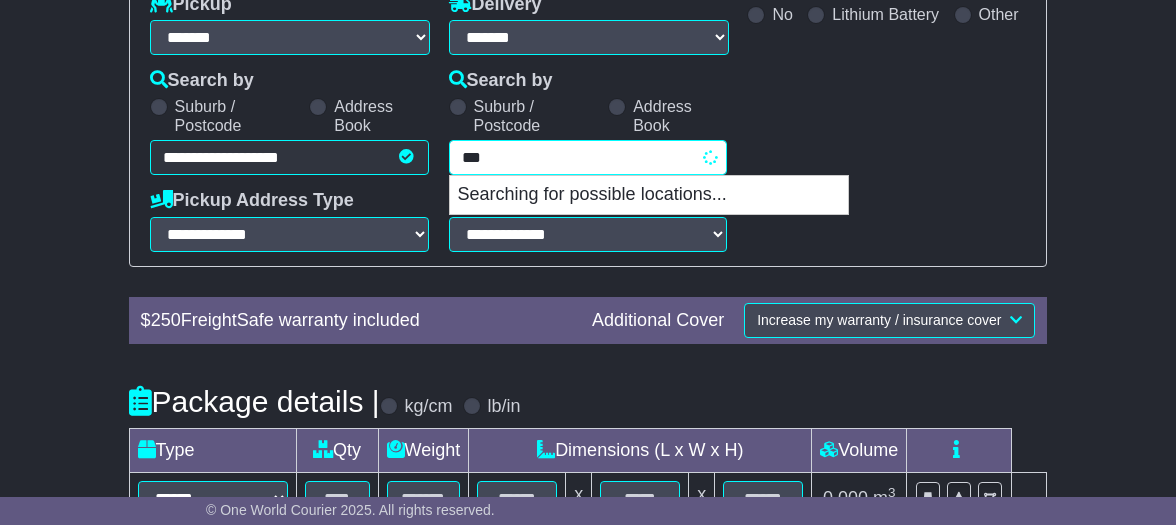 type on "****" 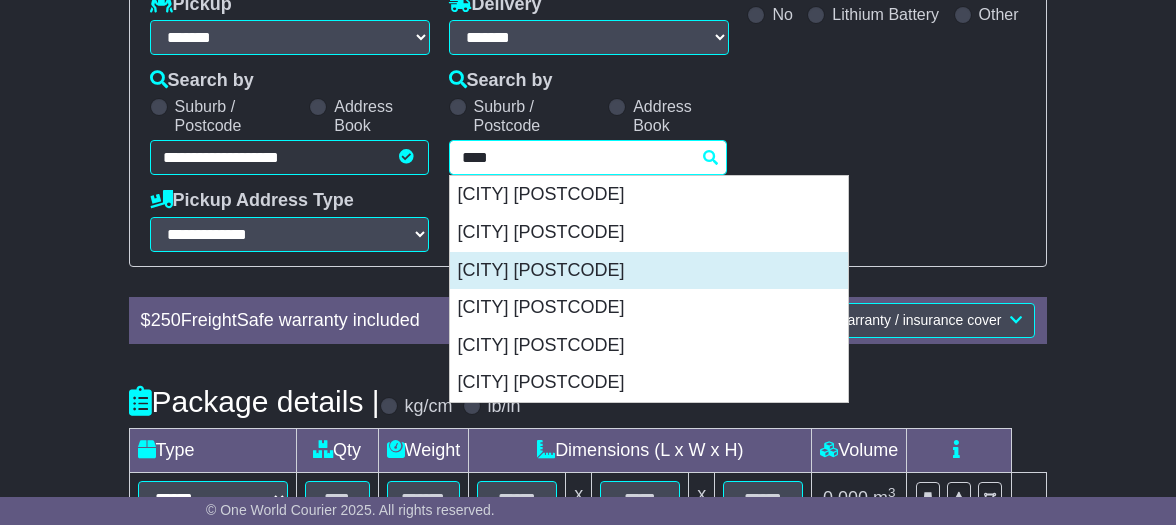 click on "[CITY] [POSTCODE]" at bounding box center [649, 271] 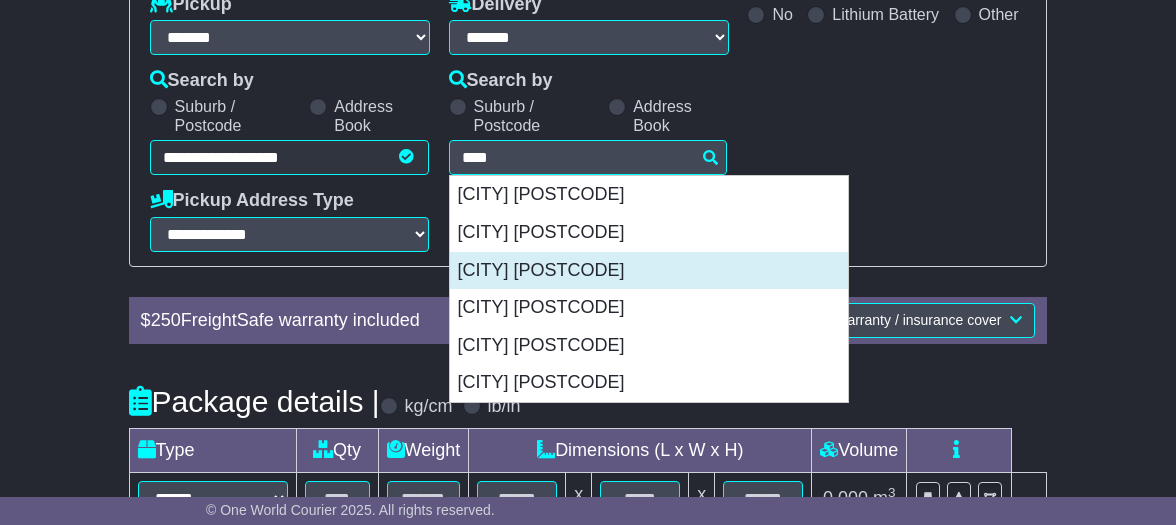 type on "**********" 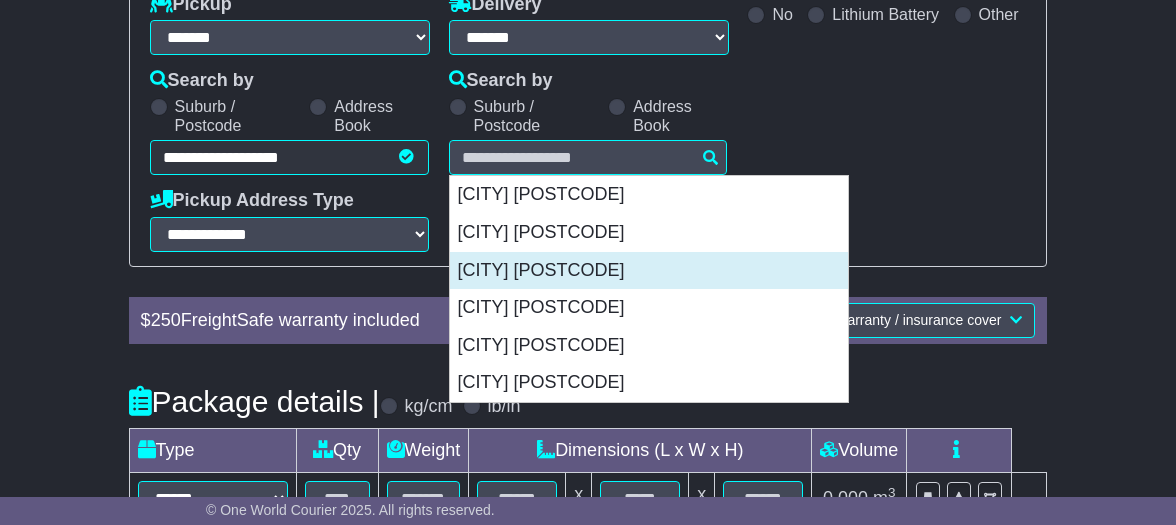 type on "**********" 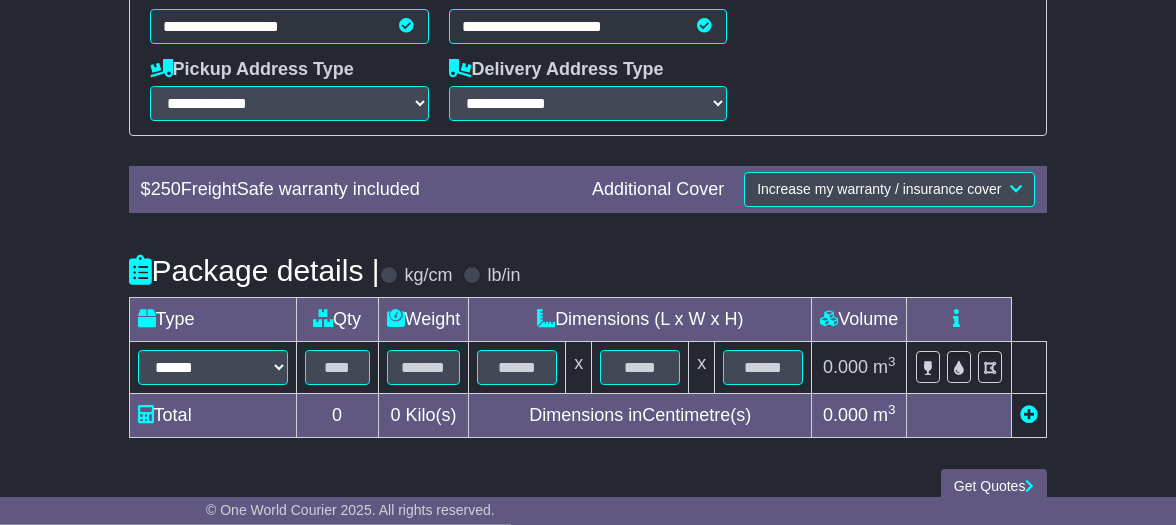 scroll, scrollTop: 536, scrollLeft: 0, axis: vertical 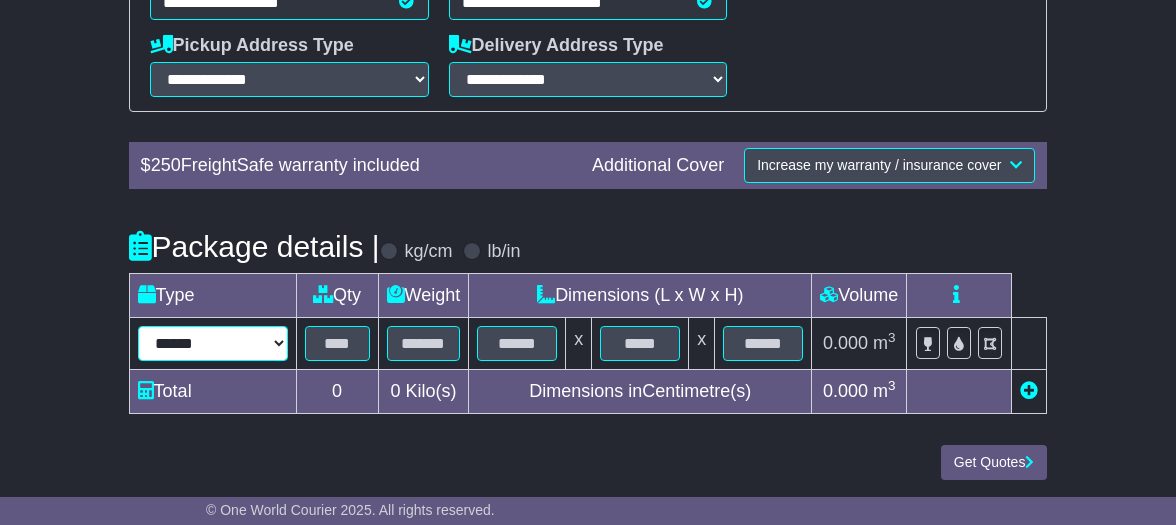 click on "****** ****** *** ******** ***** **** **** ****** *** ******* ******* *********" at bounding box center (213, 343) 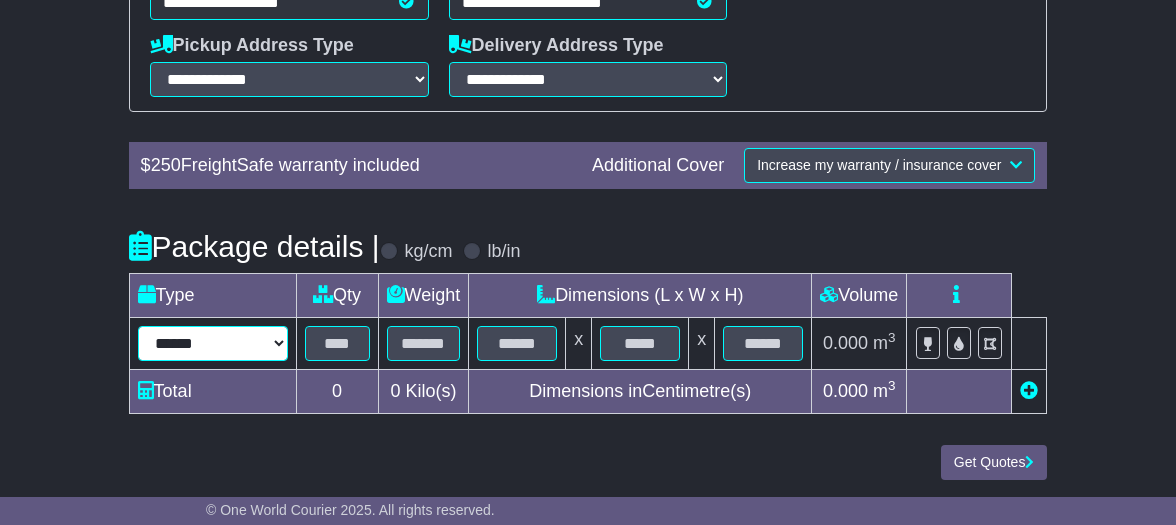 select on "***" 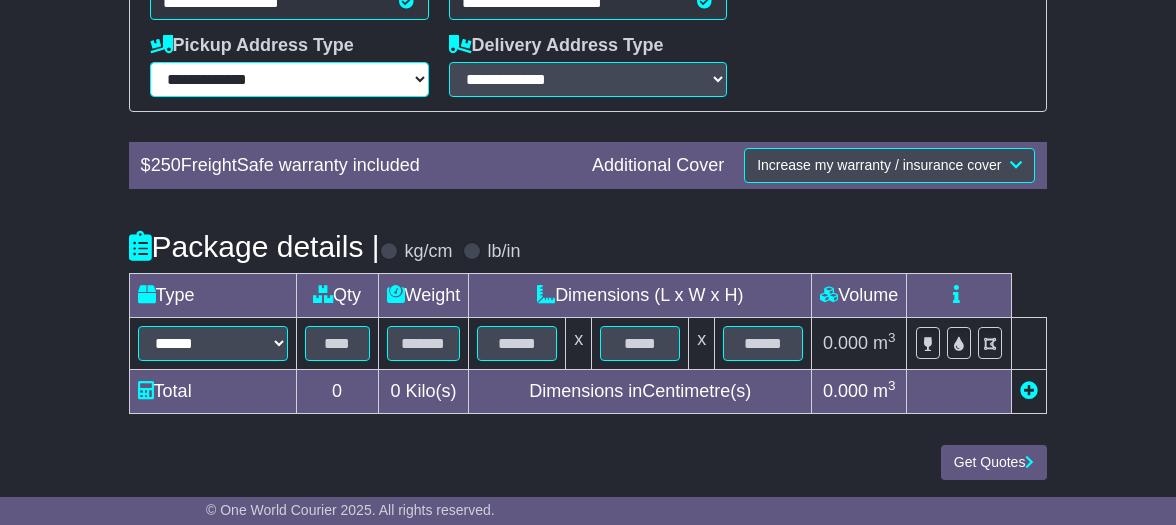 click on "**********" at bounding box center (289, 79) 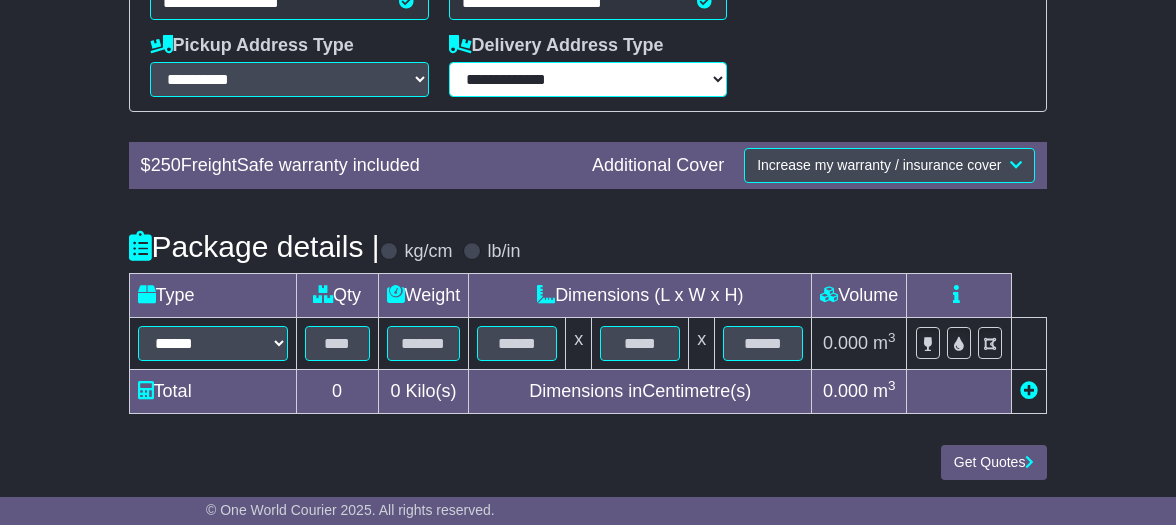 click on "**********" at bounding box center (588, 79) 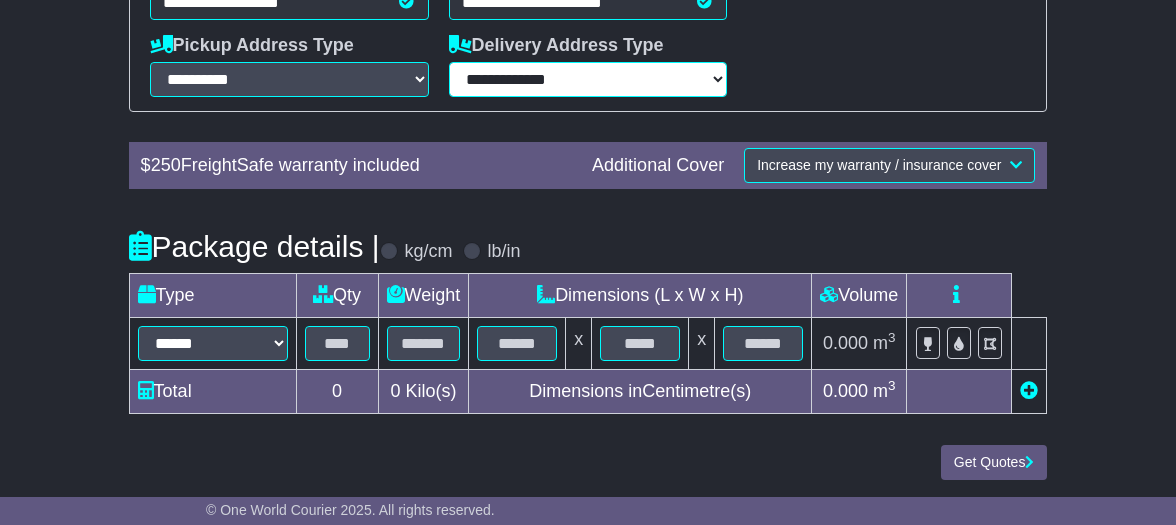 click on "**********" at bounding box center (0, 0) 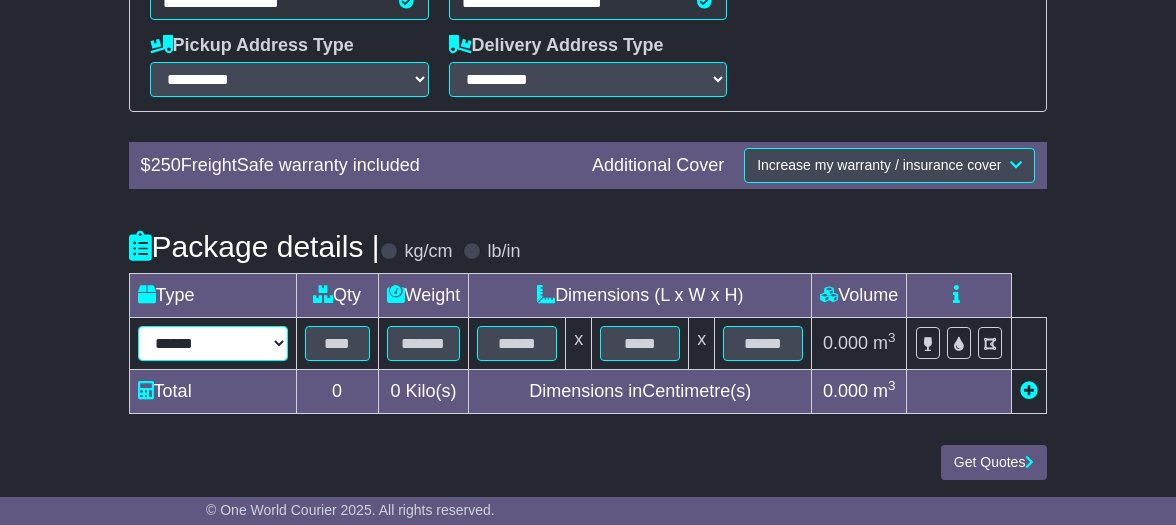 click on "****** ****** *** ******** ***** **** **** ****** *** ******* ******* *********" at bounding box center [213, 343] 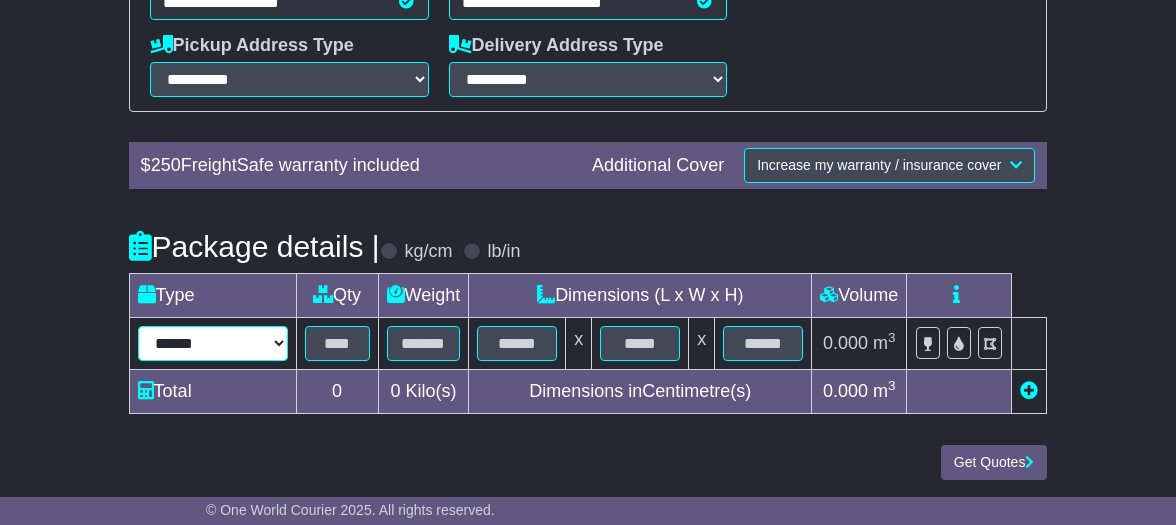 click on "****** ****** *** ******** ***** **** **** ****** *** ******* ******* *********" at bounding box center [213, 343] 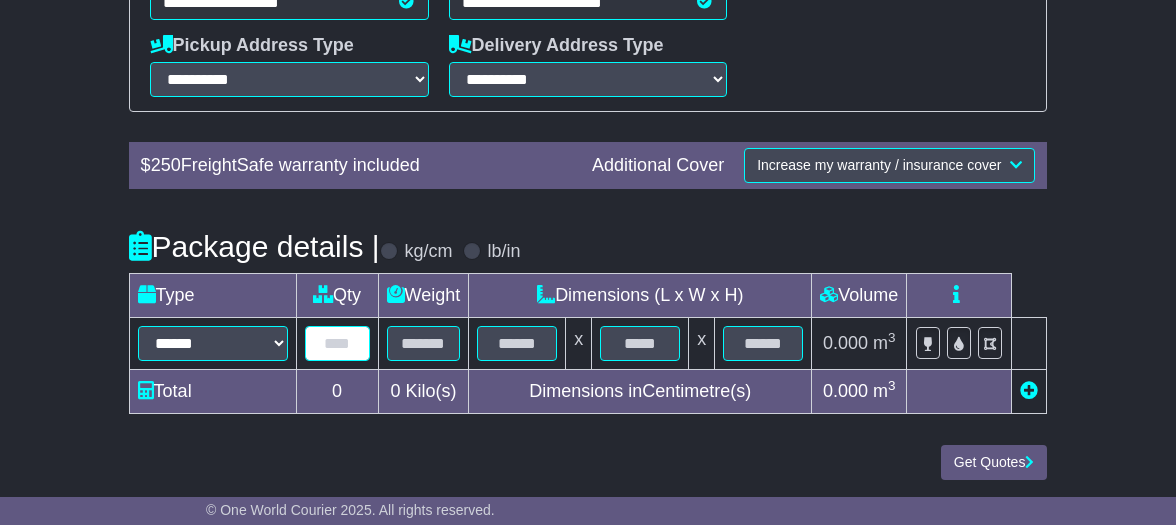 click at bounding box center [337, 343] 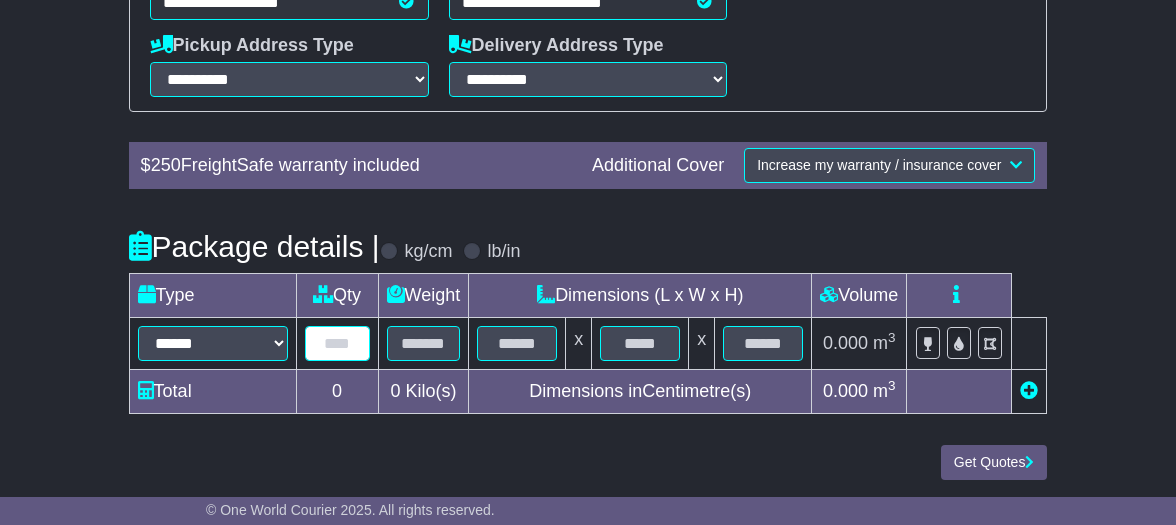 type on "*" 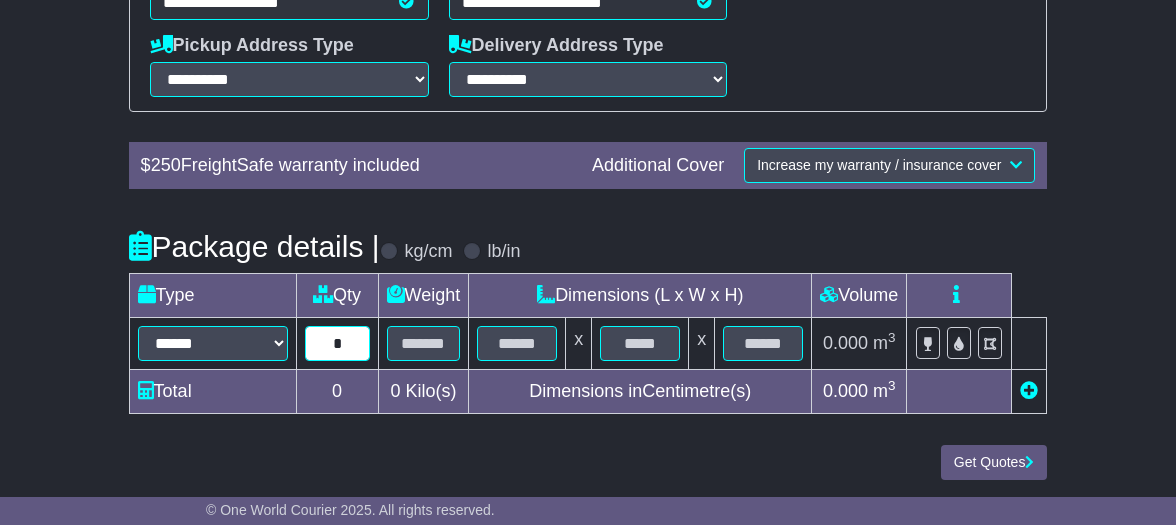 type on "*" 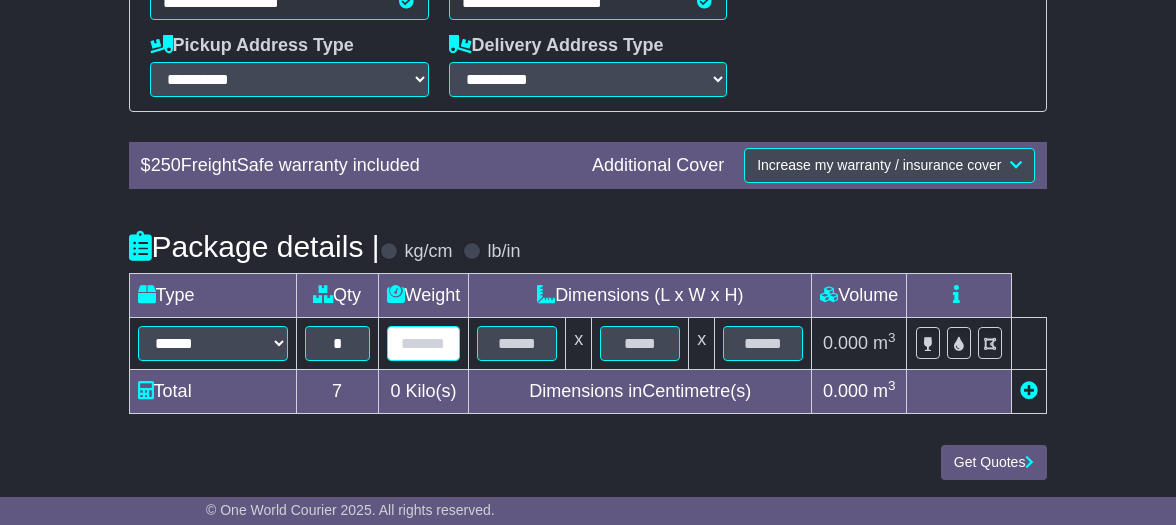 click at bounding box center [424, 343] 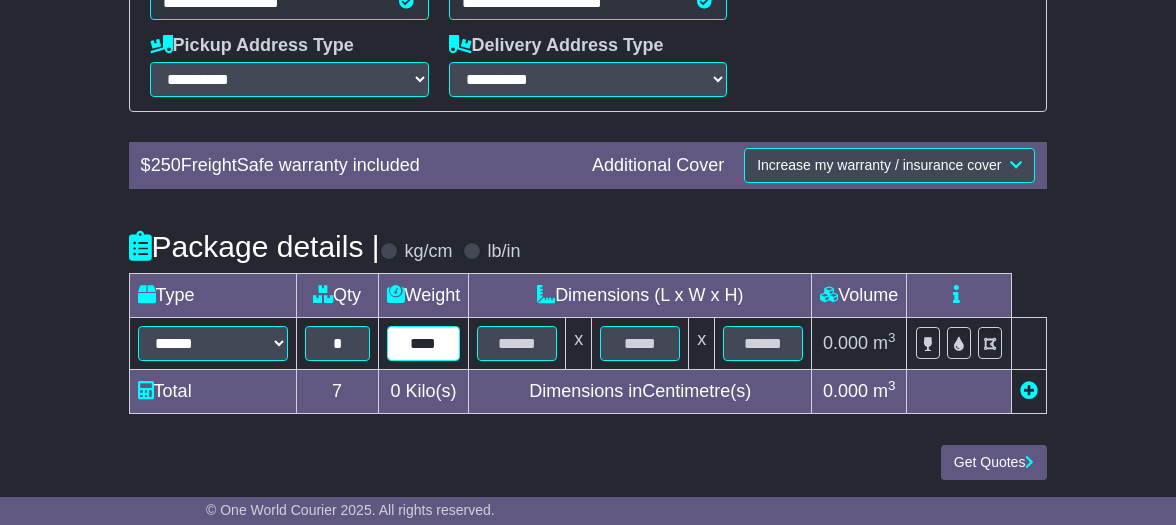 type on "****" 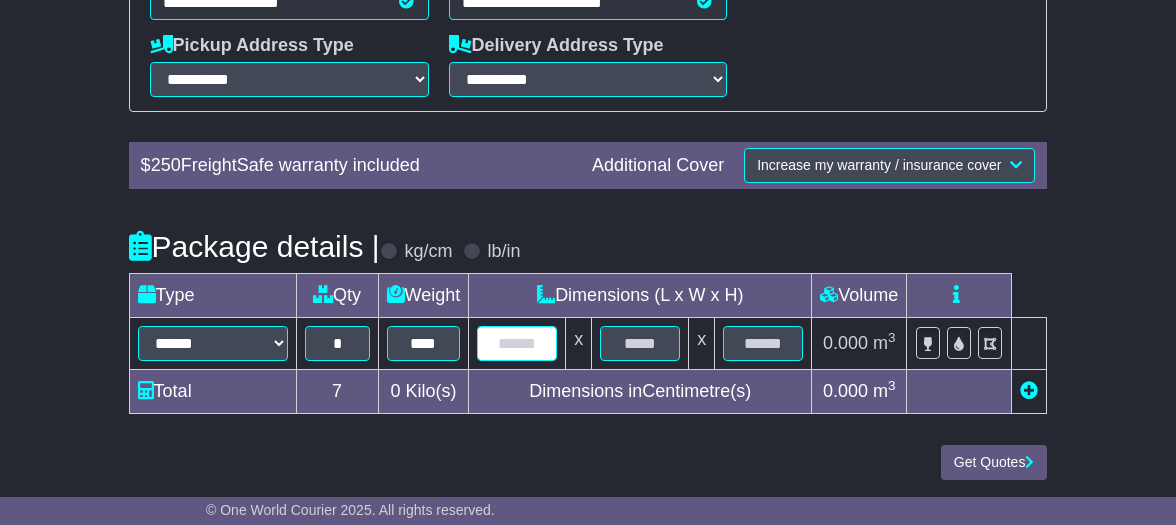 click at bounding box center [517, 343] 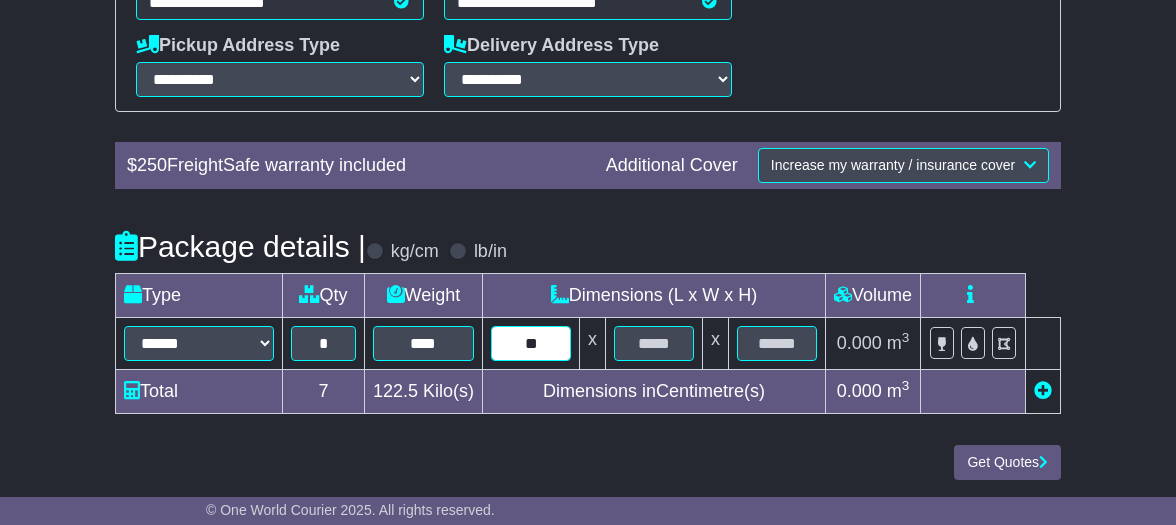 type on "**" 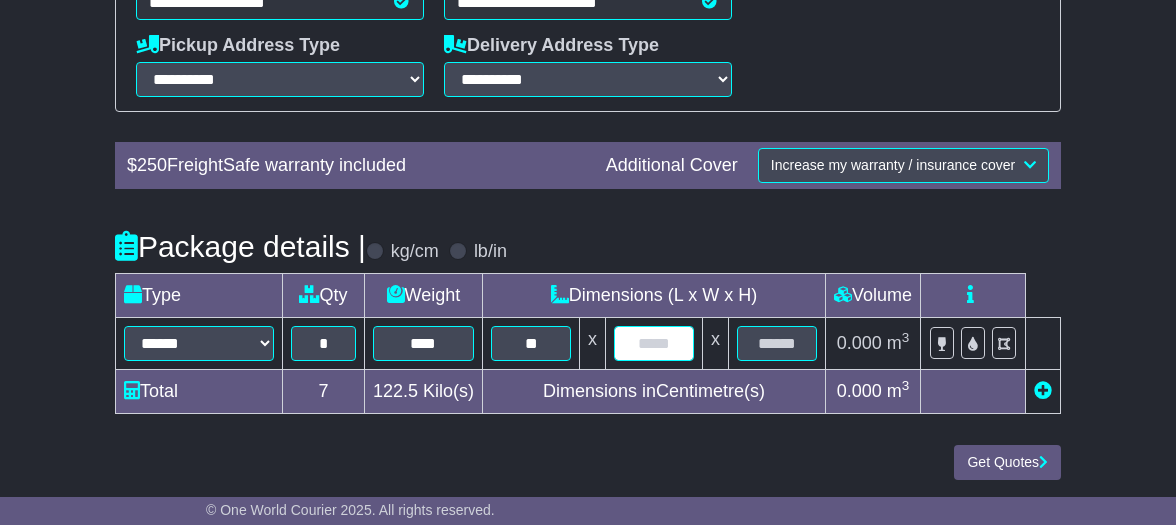 click at bounding box center [654, 343] 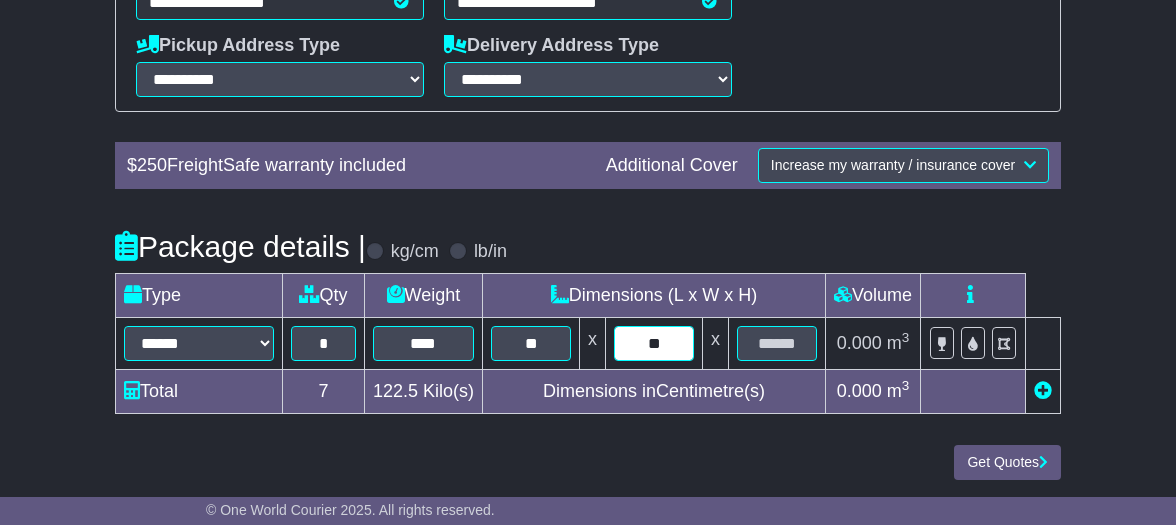type on "**" 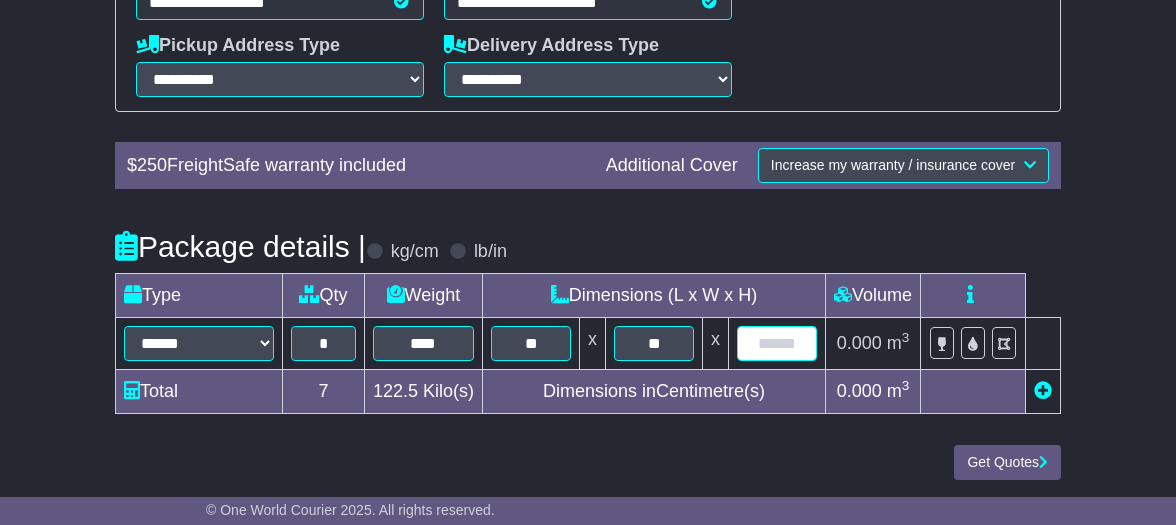 click at bounding box center (777, 343) 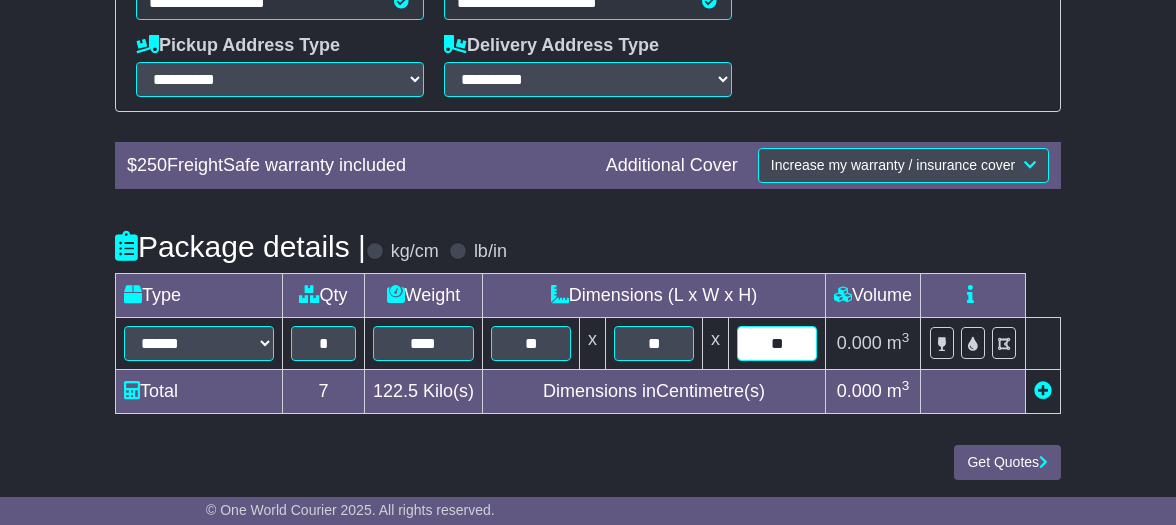 type on "**" 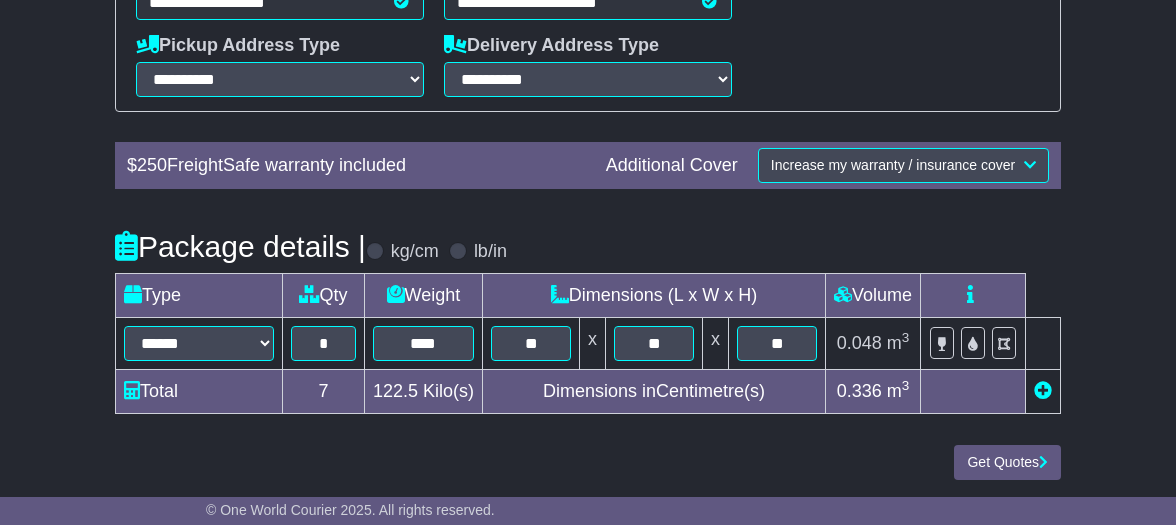 click at bounding box center [1043, 390] 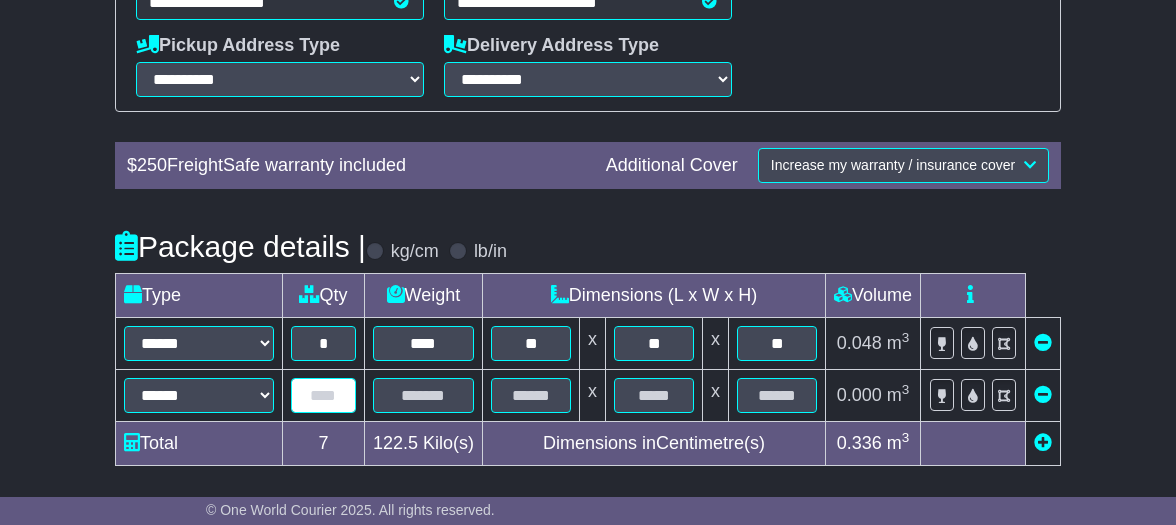 click at bounding box center [323, 395] 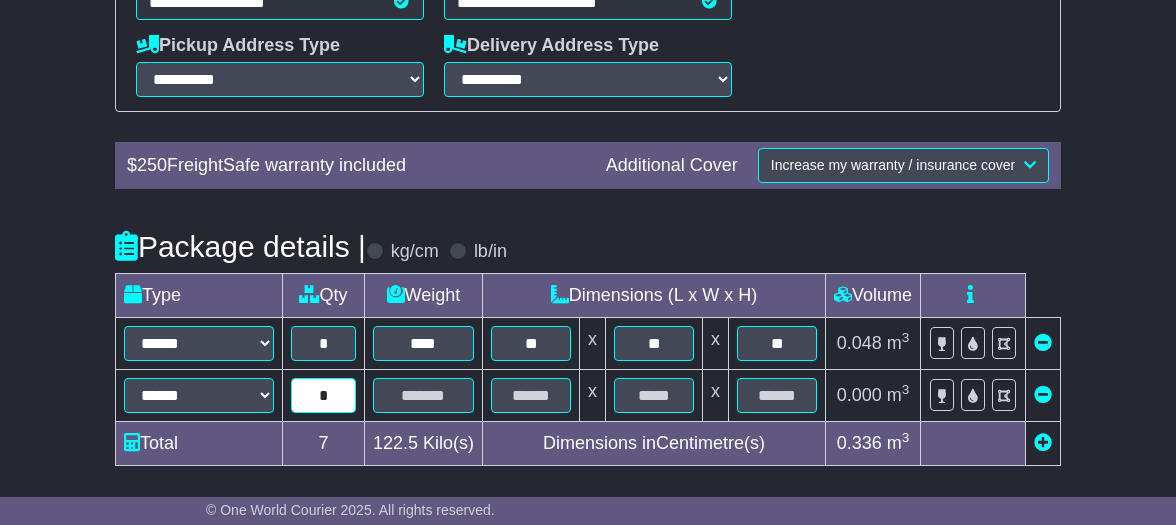 type on "*" 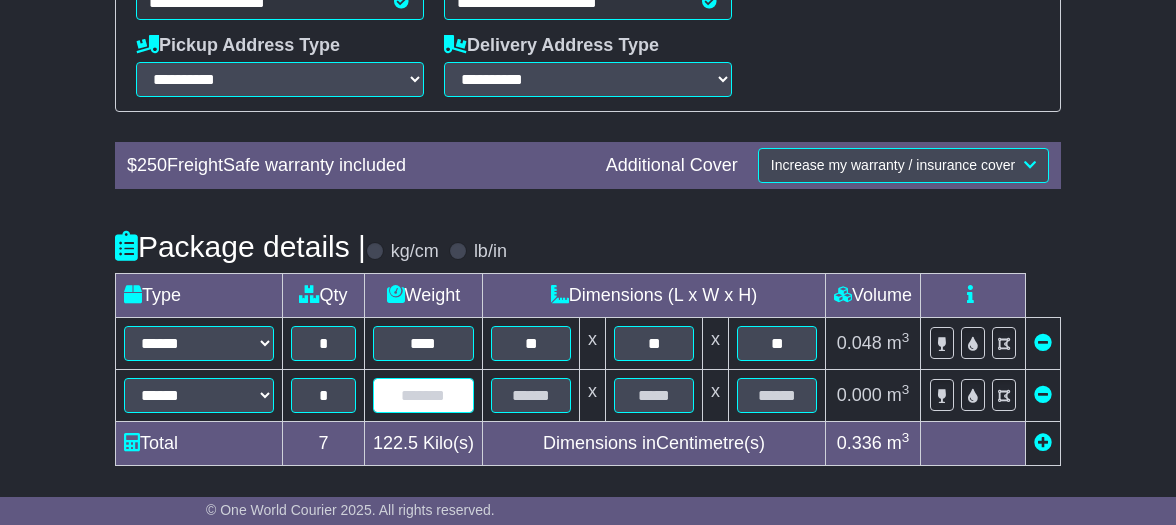click at bounding box center [423, 395] 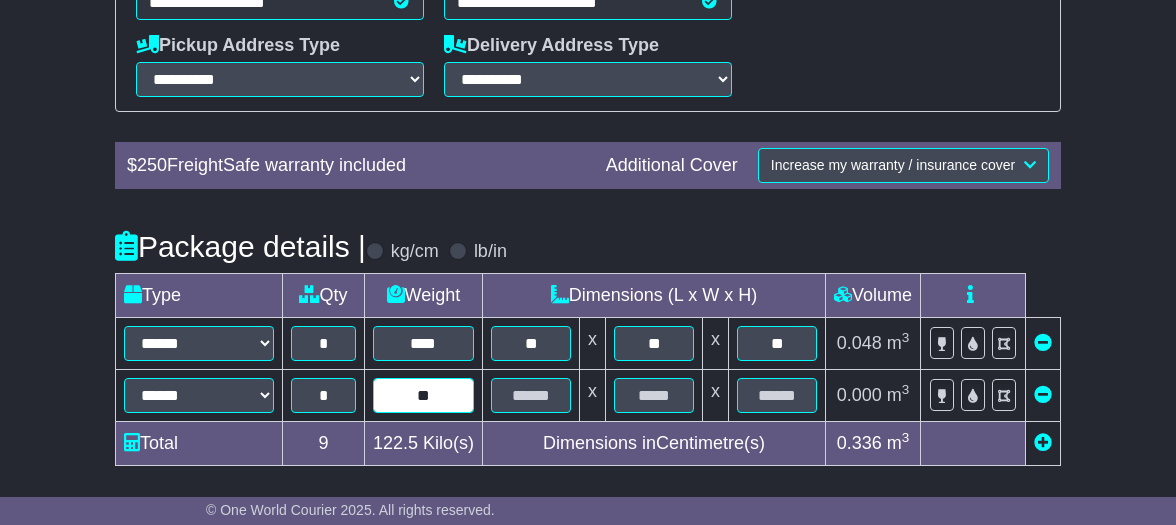 type on "**" 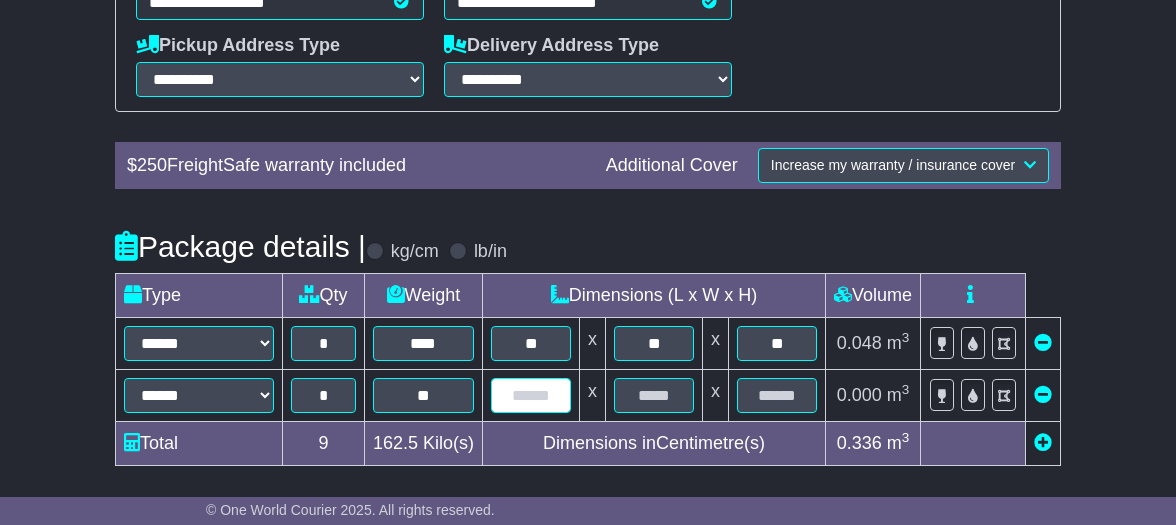 click at bounding box center [531, 395] 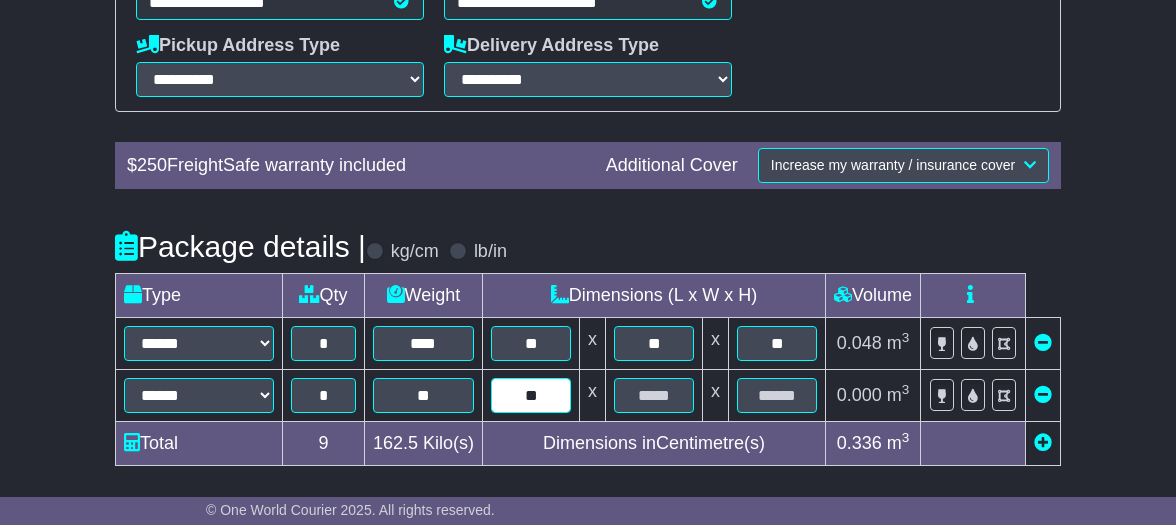 type on "**" 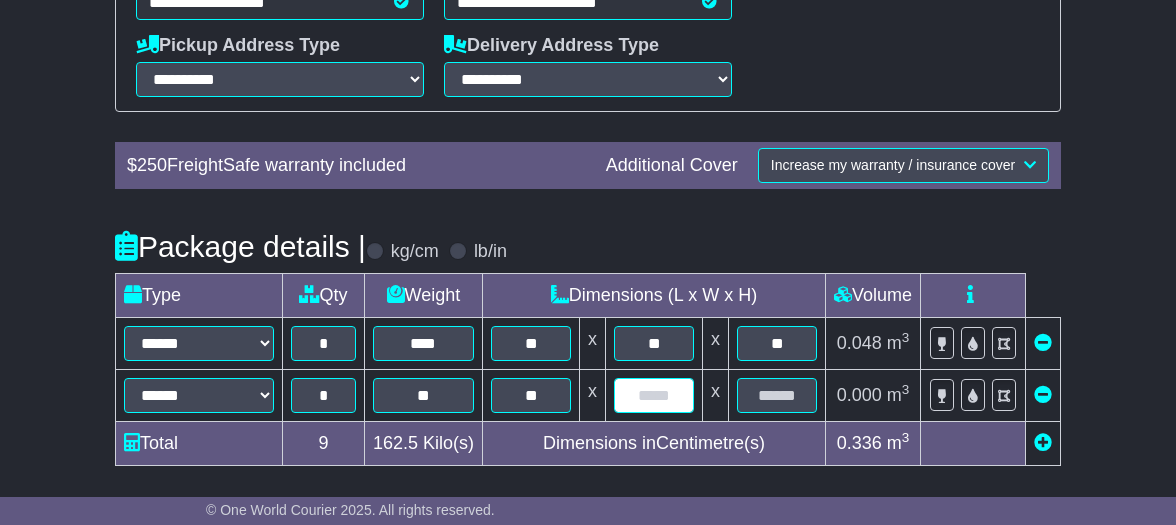 click at bounding box center (654, 395) 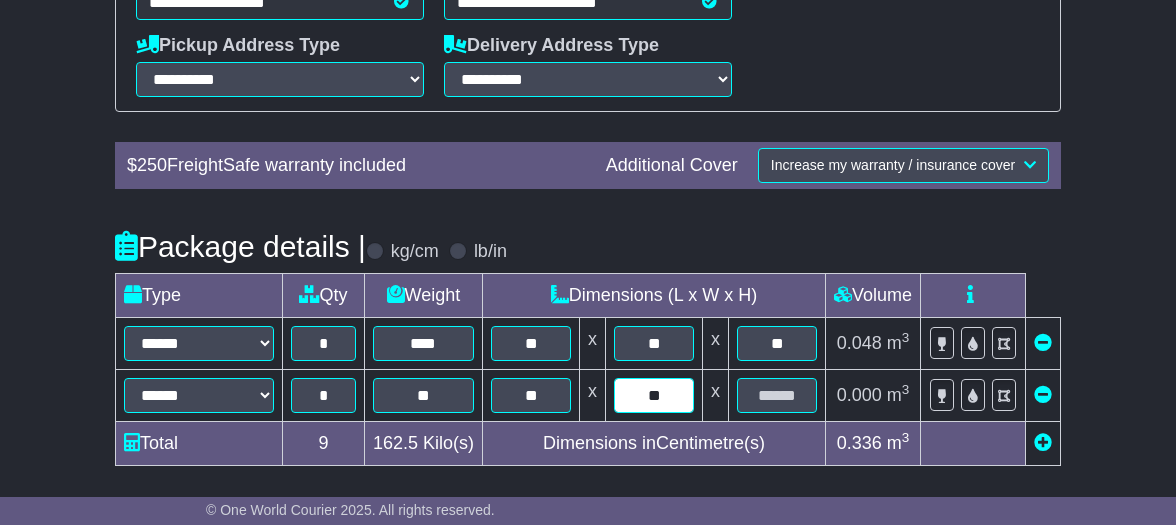 type on "**" 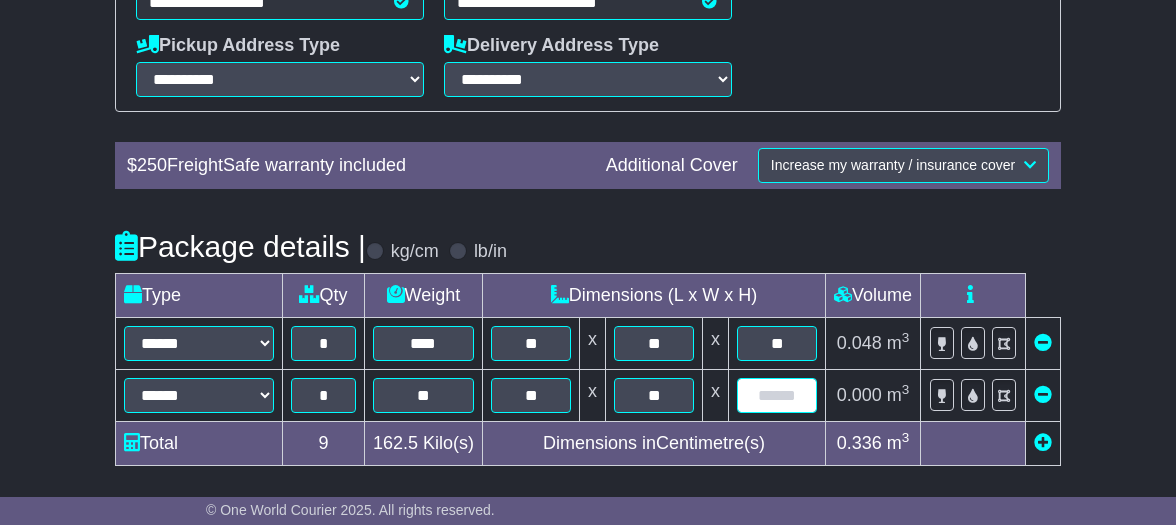 click at bounding box center (777, 395) 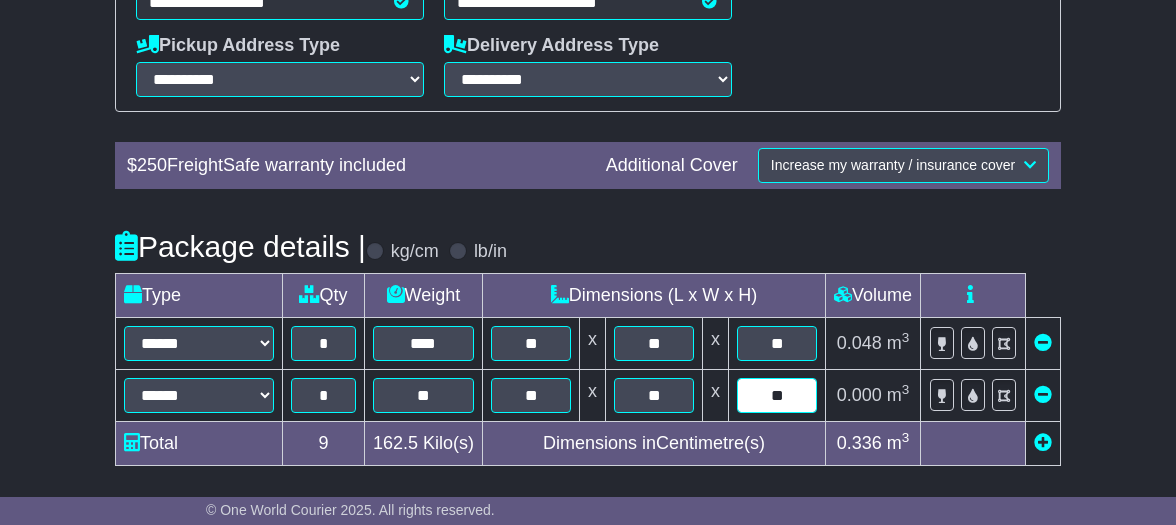 scroll, scrollTop: 588, scrollLeft: 0, axis: vertical 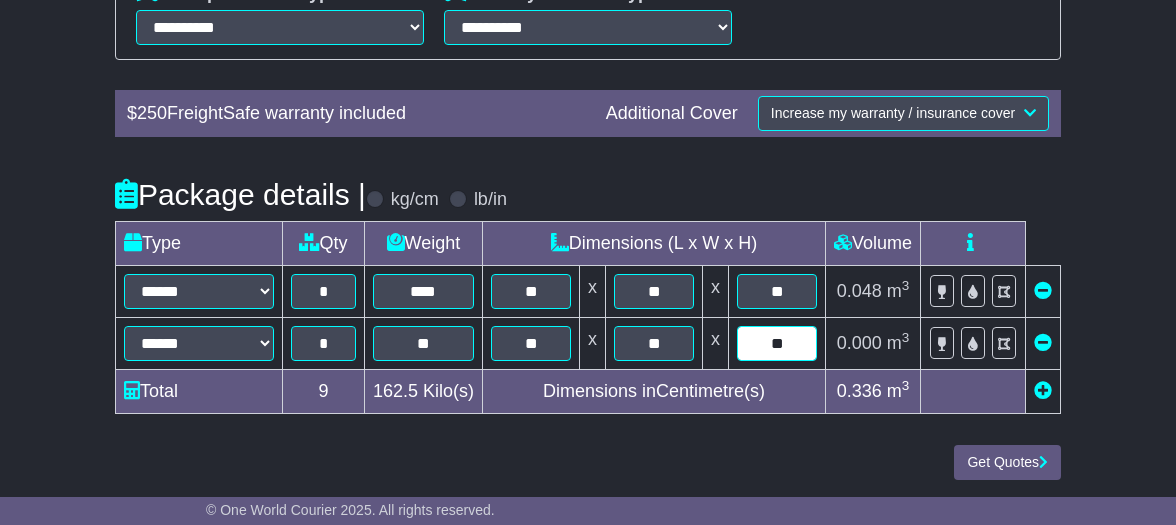 type on "**" 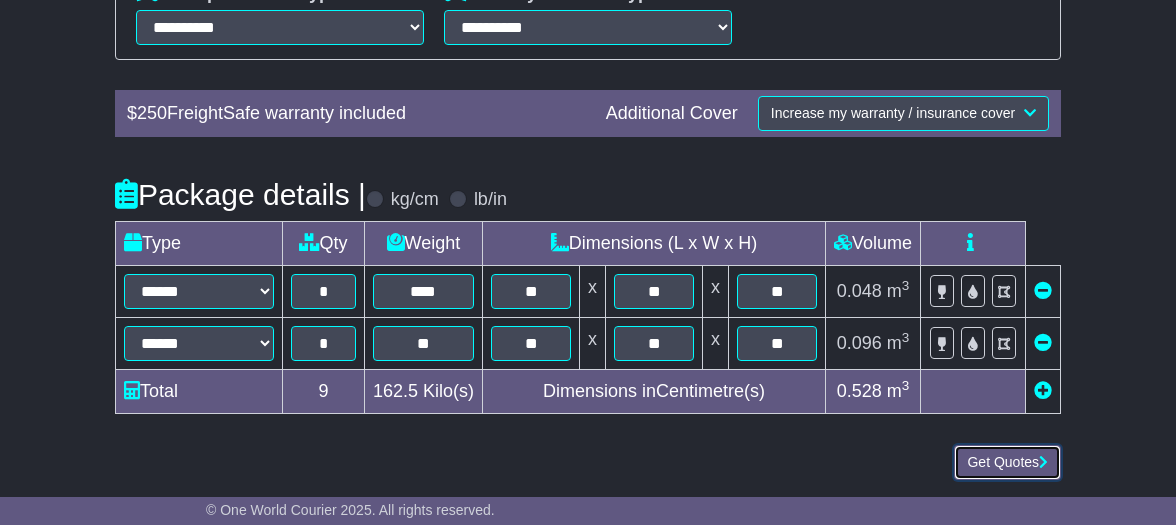 click on "Get Quotes" at bounding box center (1007, 462) 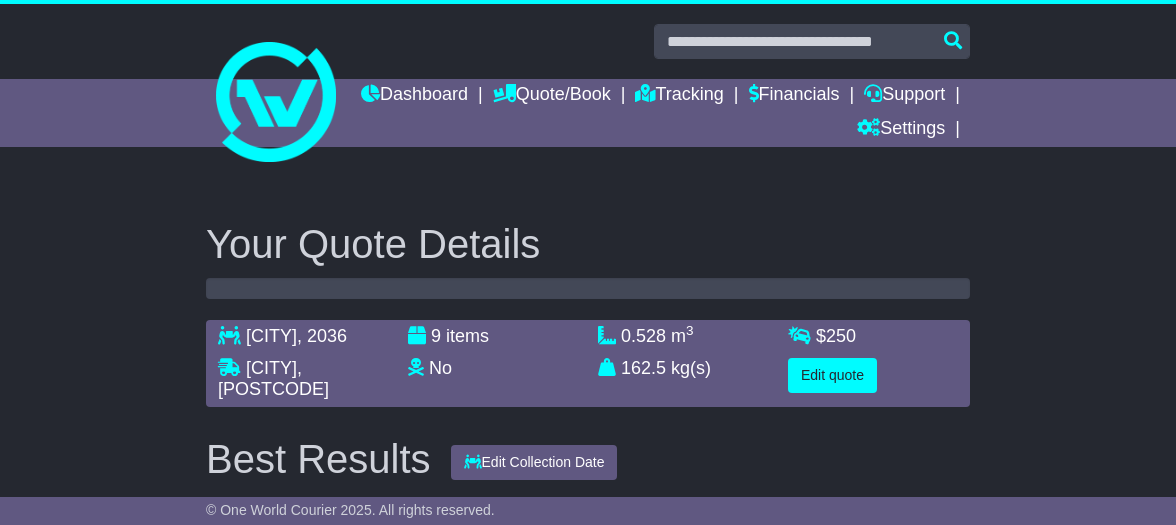scroll, scrollTop: 0, scrollLeft: 0, axis: both 